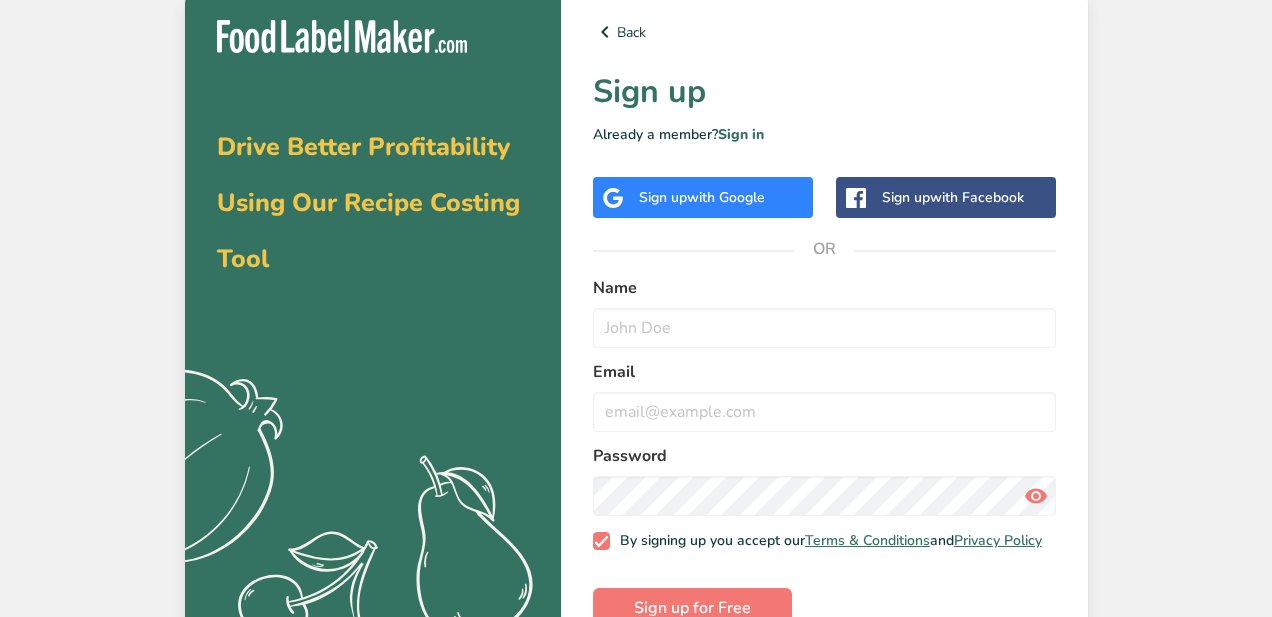 scroll, scrollTop: 0, scrollLeft: 0, axis: both 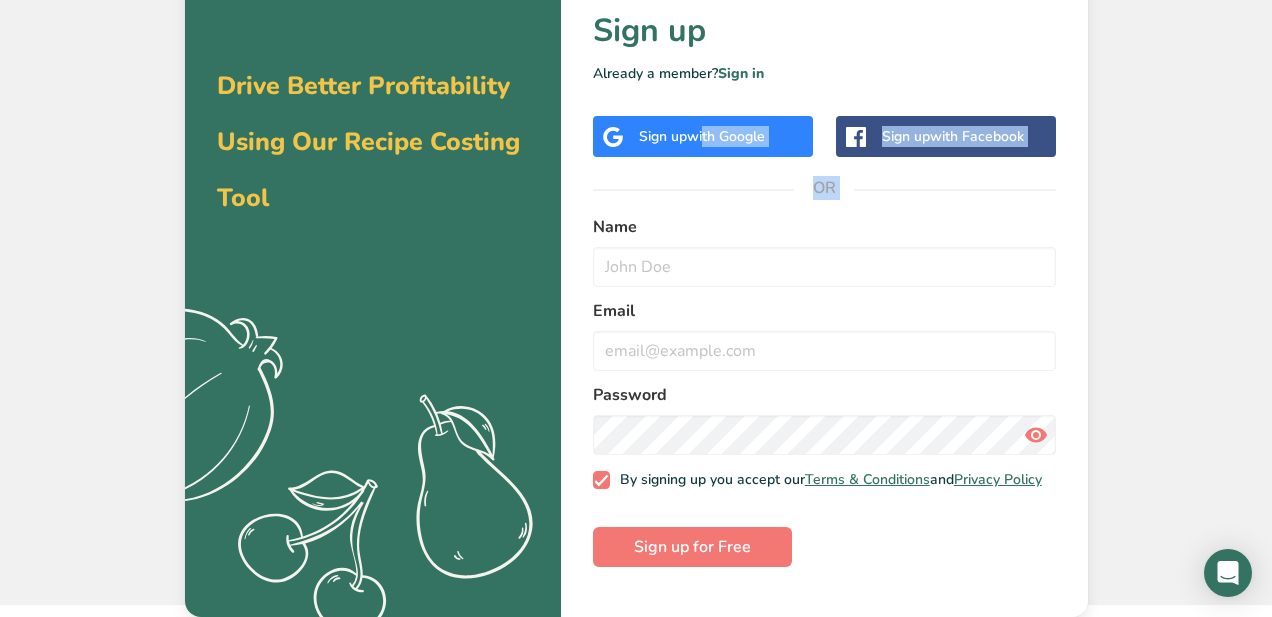 drag, startPoint x: 703, startPoint y: 133, endPoint x: 722, endPoint y: 227, distance: 95.90099 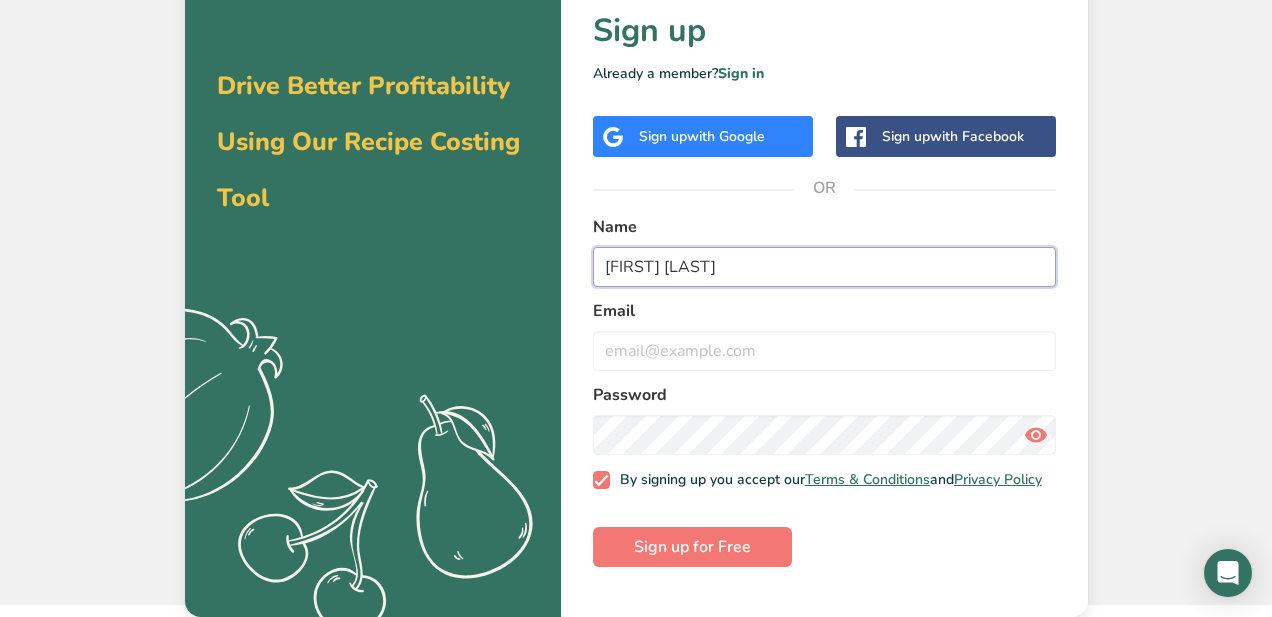 type on "[FIRST] [LAST]" 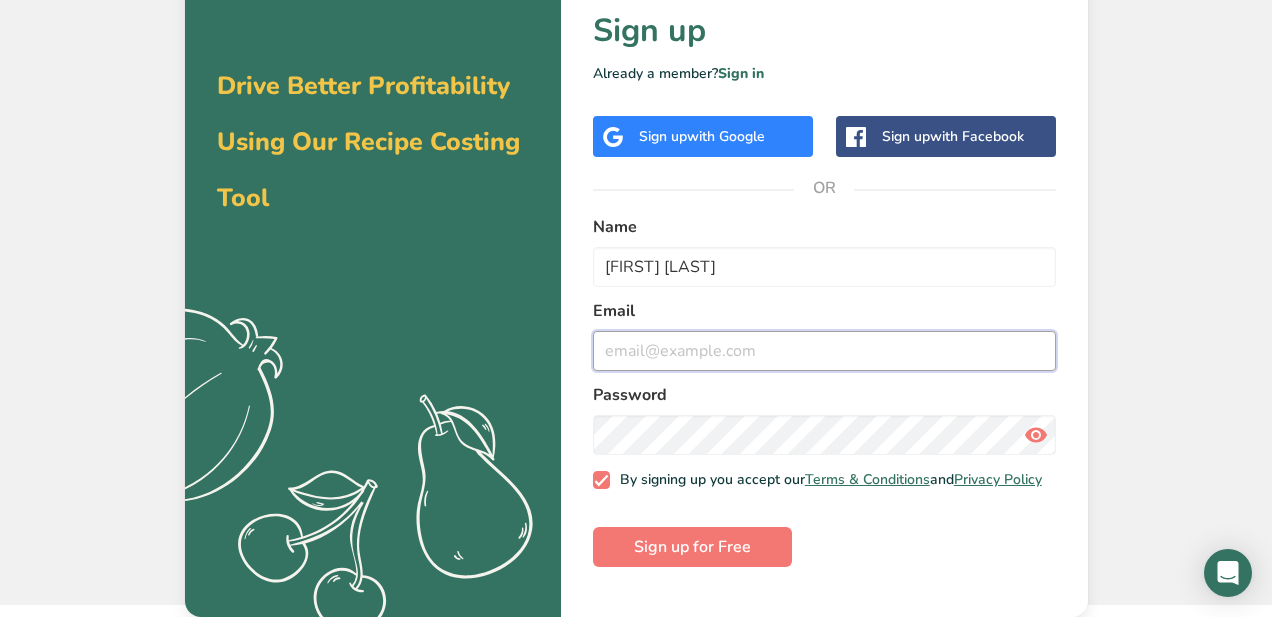 click at bounding box center (824, 351) 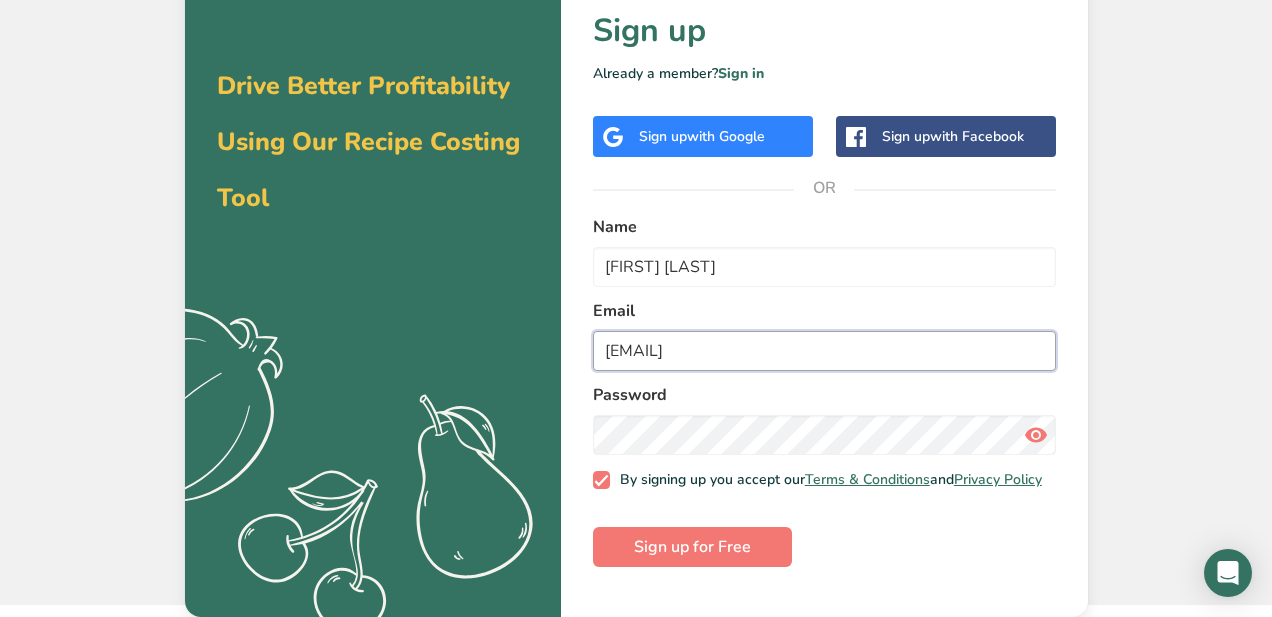 type on "[EMAIL]" 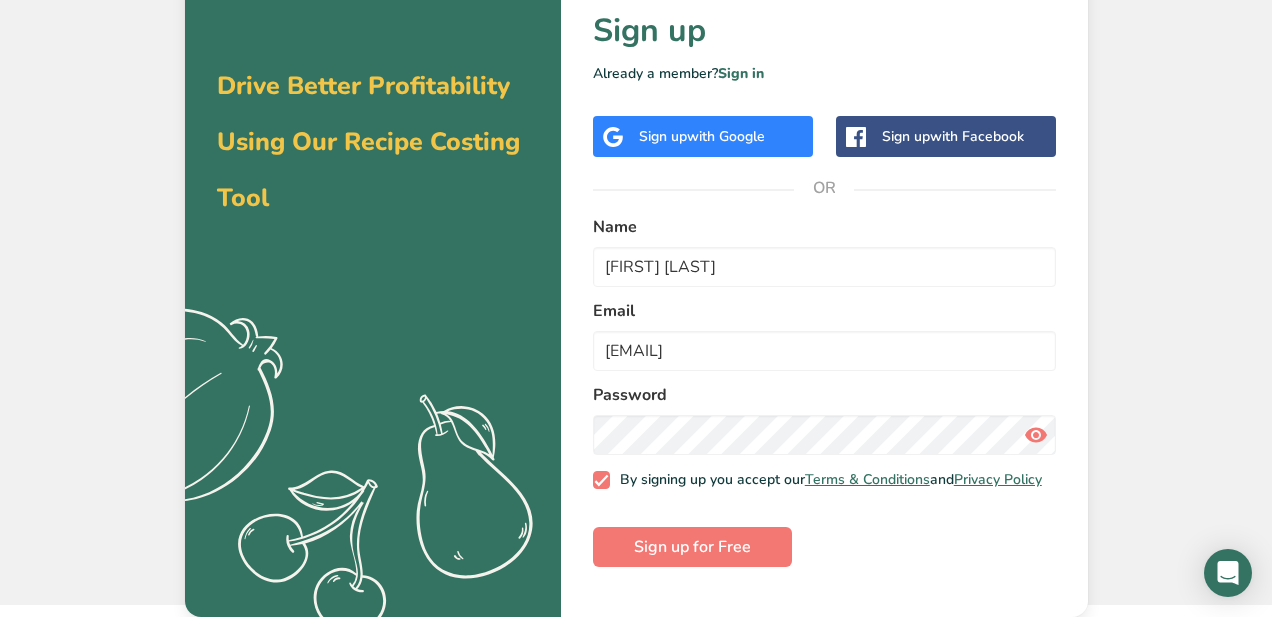 click at bounding box center [1036, 435] 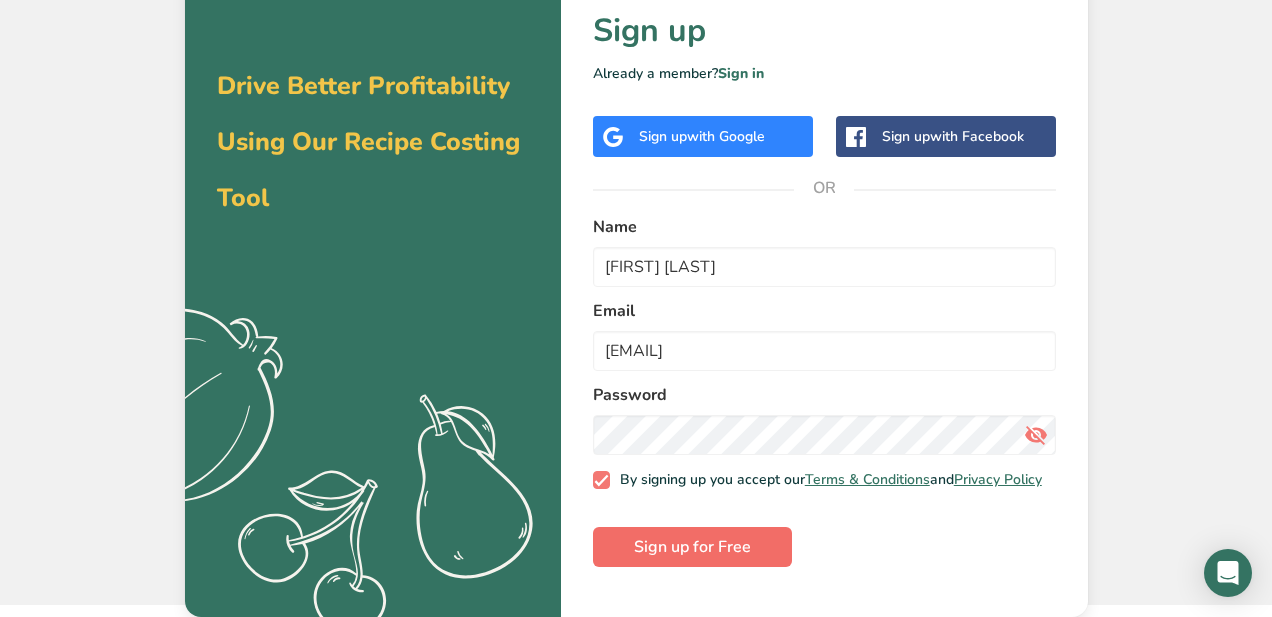 click on "Sign up for Free" at bounding box center (692, 547) 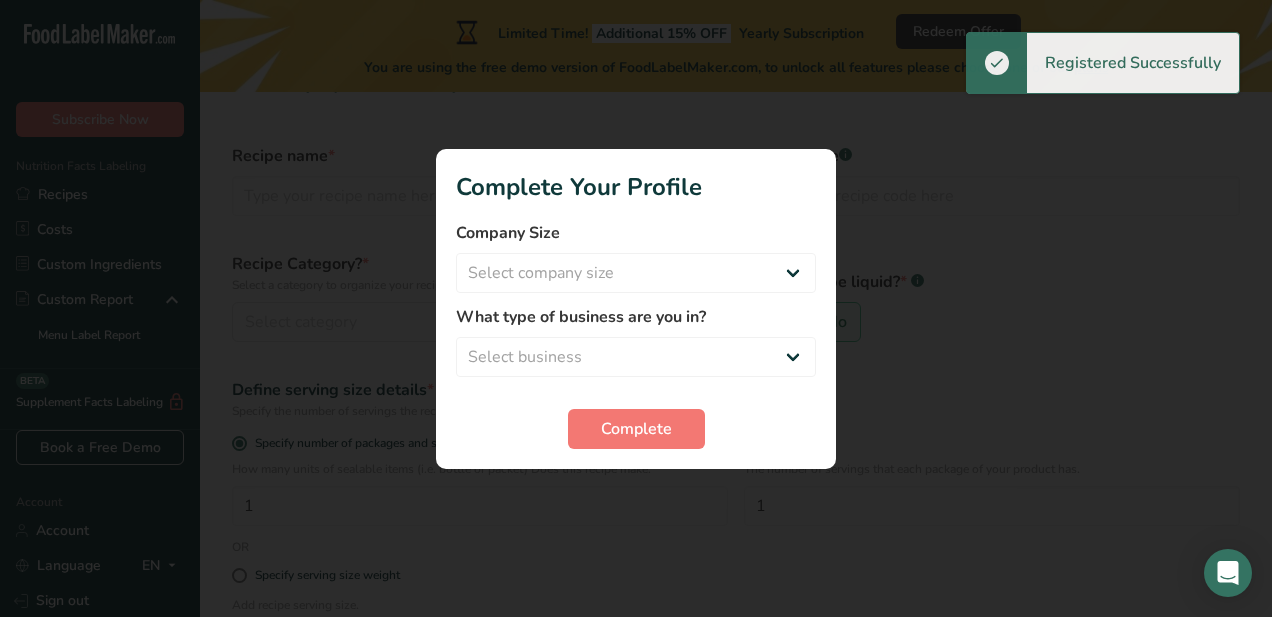 scroll, scrollTop: 0, scrollLeft: 0, axis: both 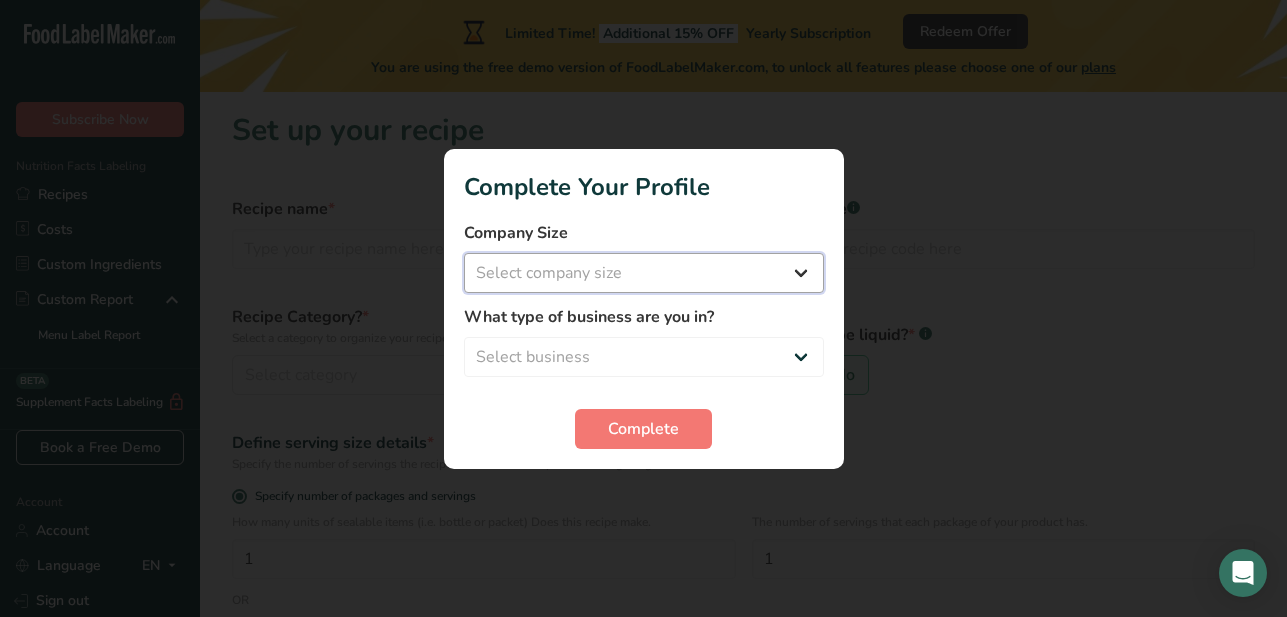 select on "1" 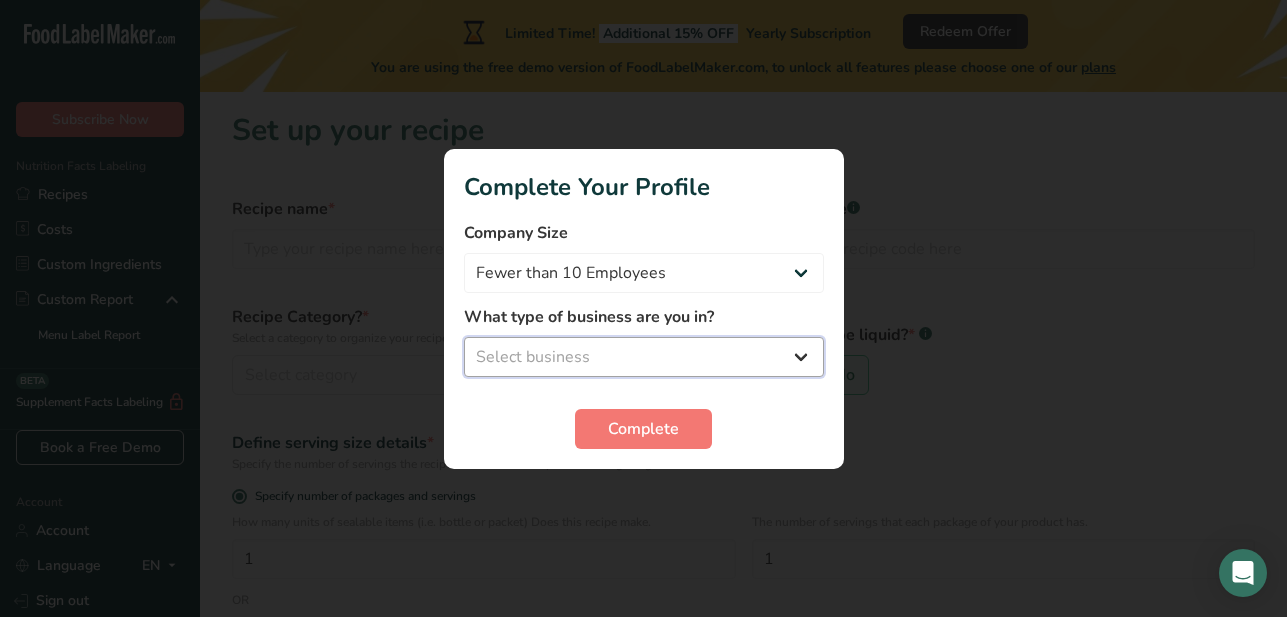 select on "1" 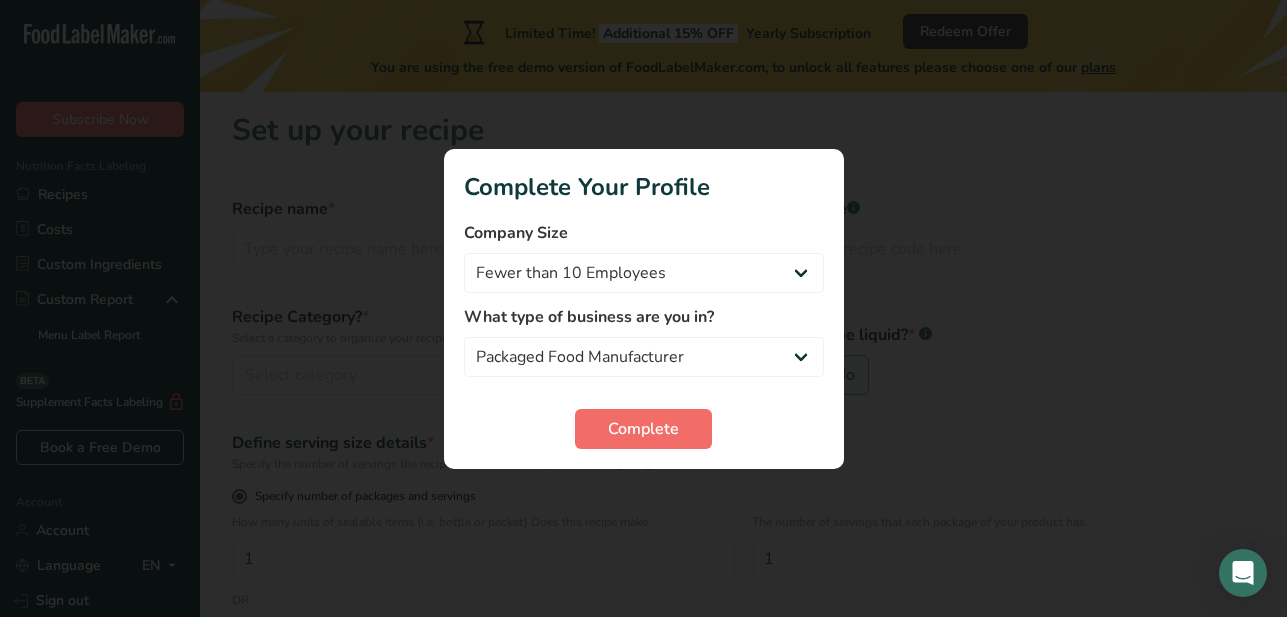 click on "Complete" at bounding box center (643, 429) 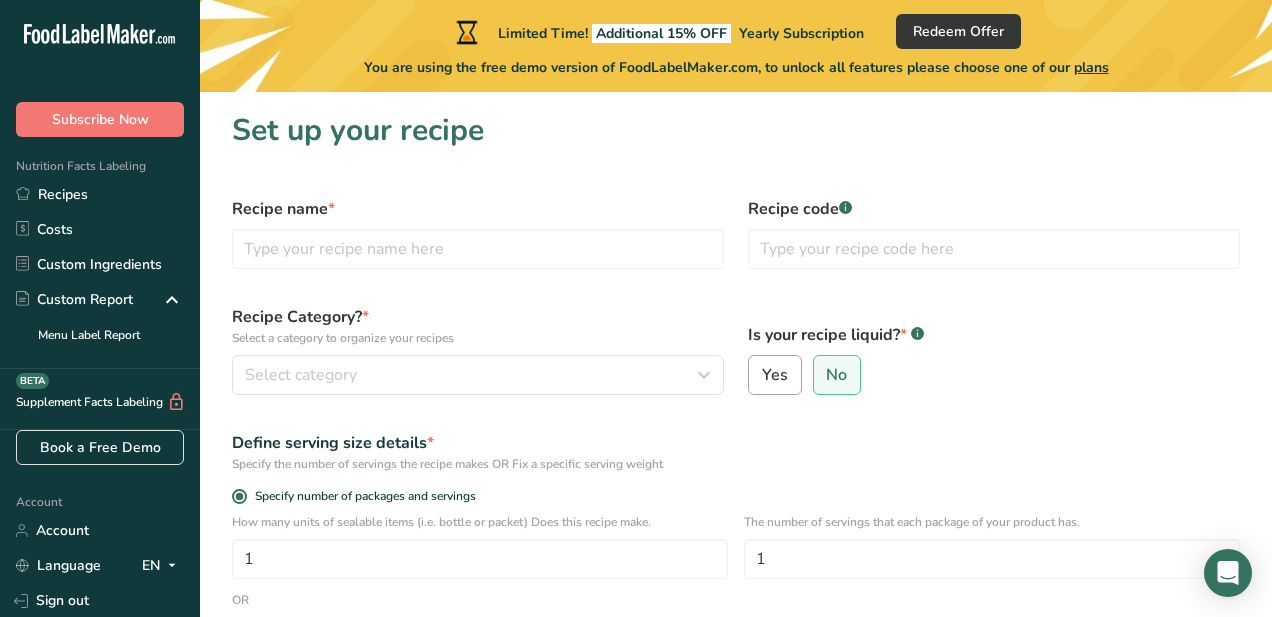 click on "Yes" at bounding box center [775, 375] 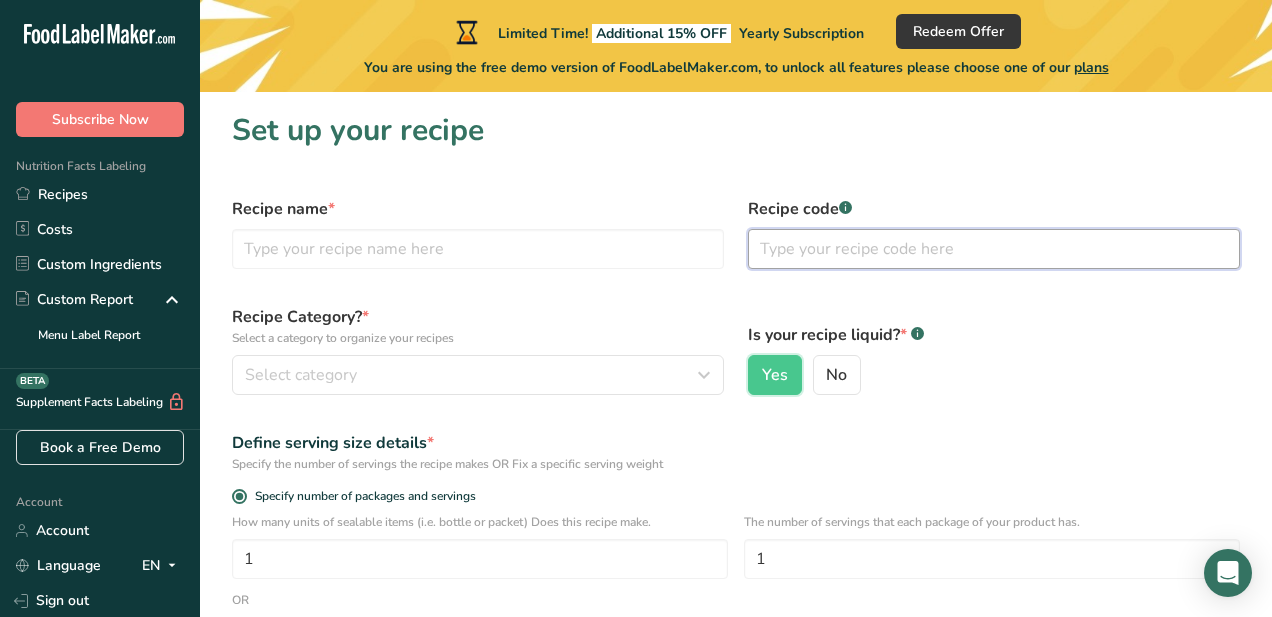 click at bounding box center (994, 249) 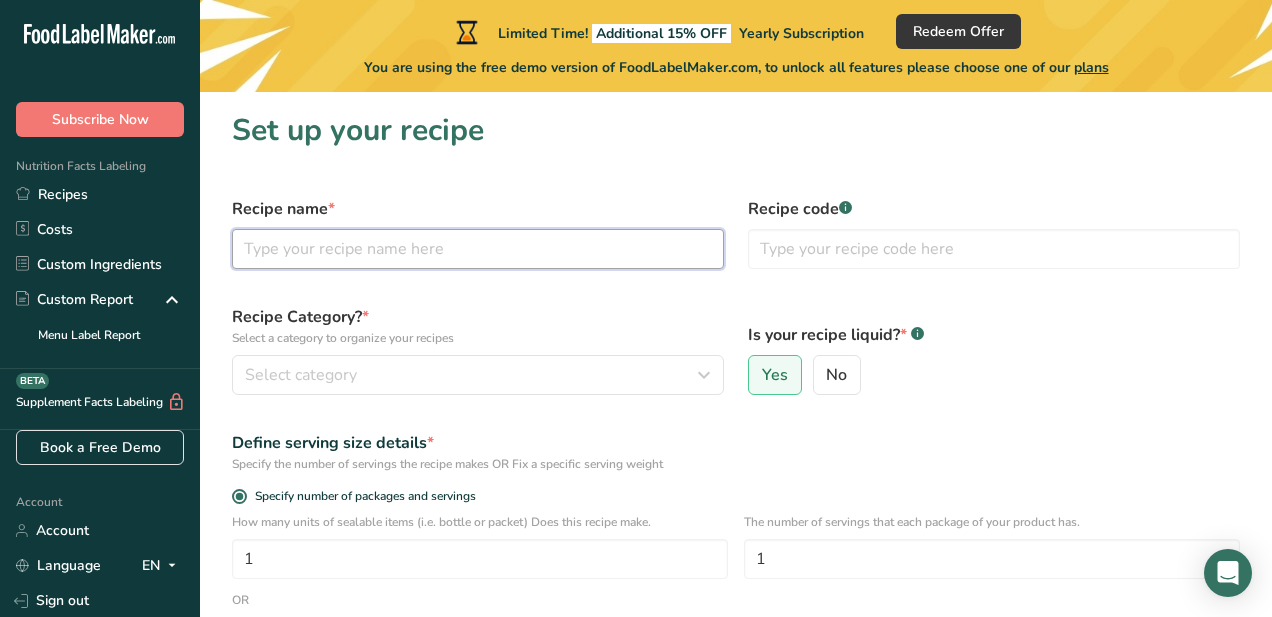 click at bounding box center (478, 249) 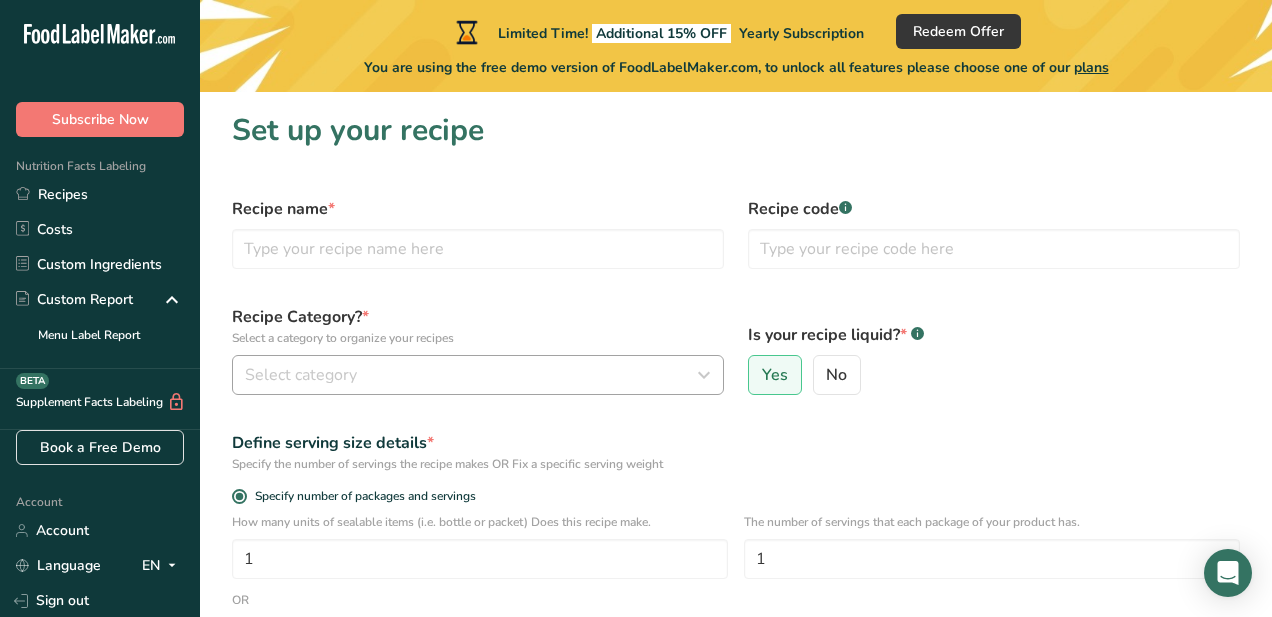 click on "Select category" at bounding box center [472, 375] 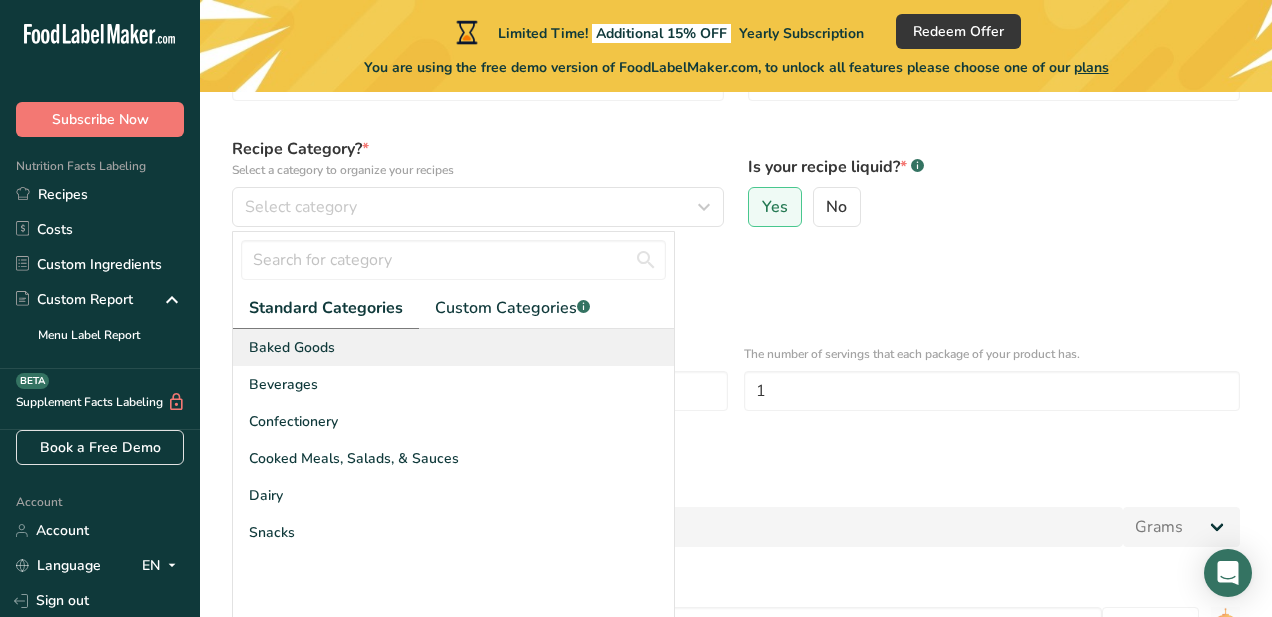 scroll, scrollTop: 258, scrollLeft: 0, axis: vertical 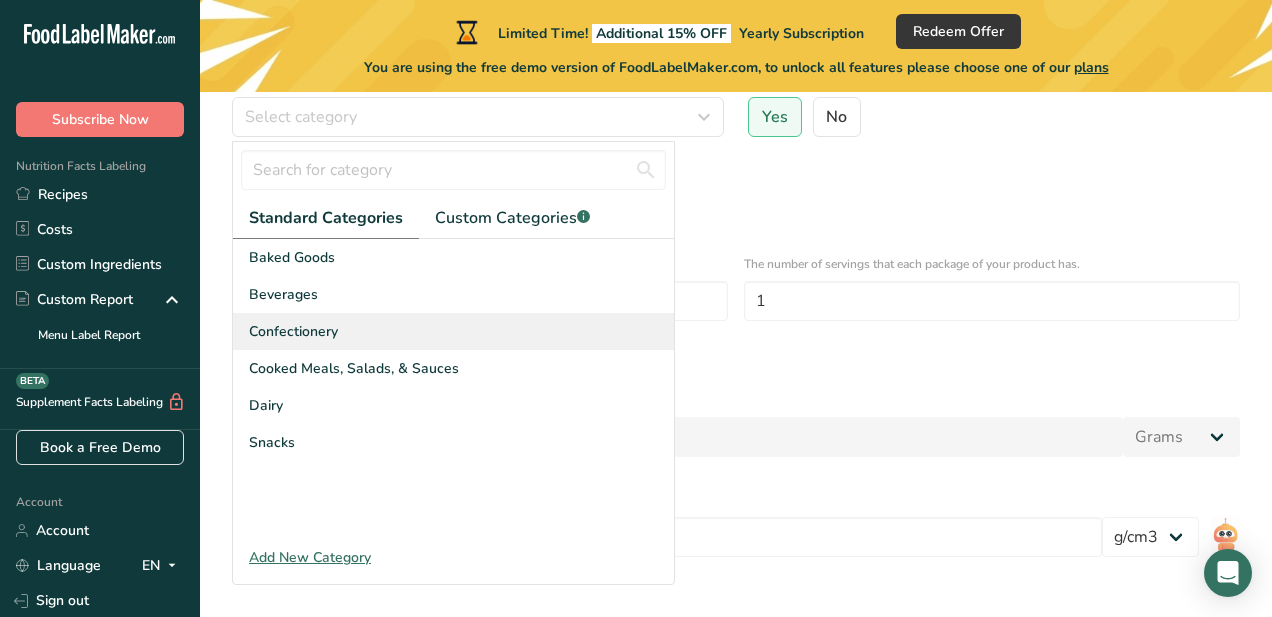 click on "Confectionery" at bounding box center [293, 331] 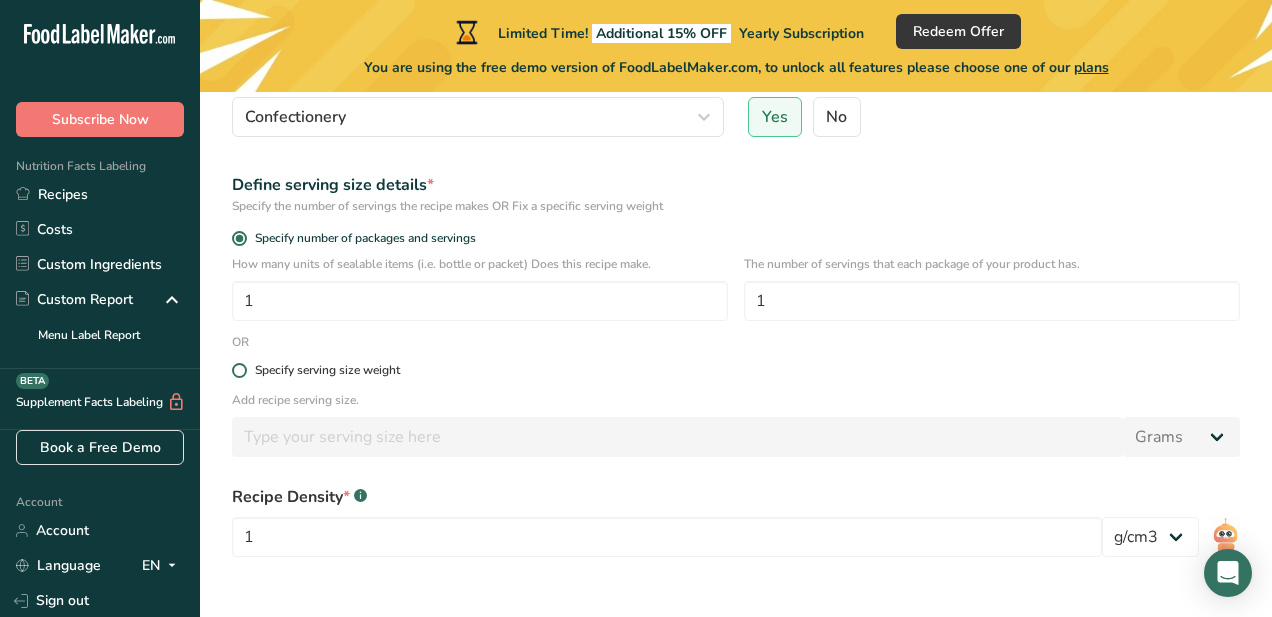 click on "Specify serving size weight" at bounding box center (327, 370) 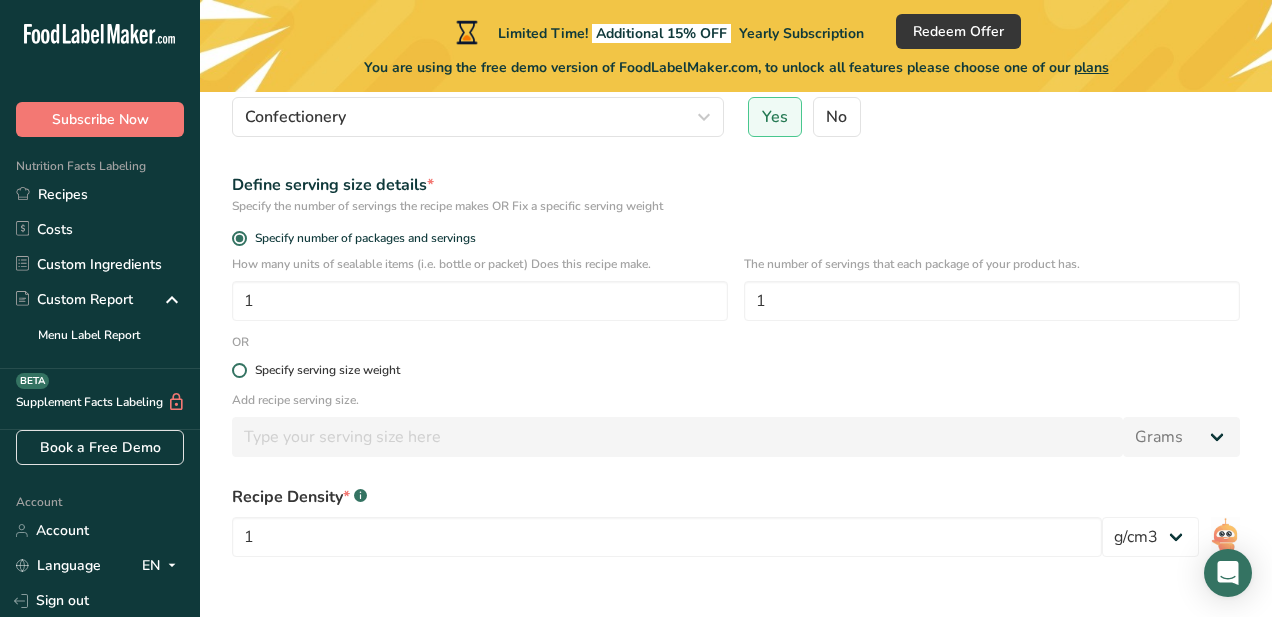 click on "Specify serving size weight" at bounding box center (238, 370) 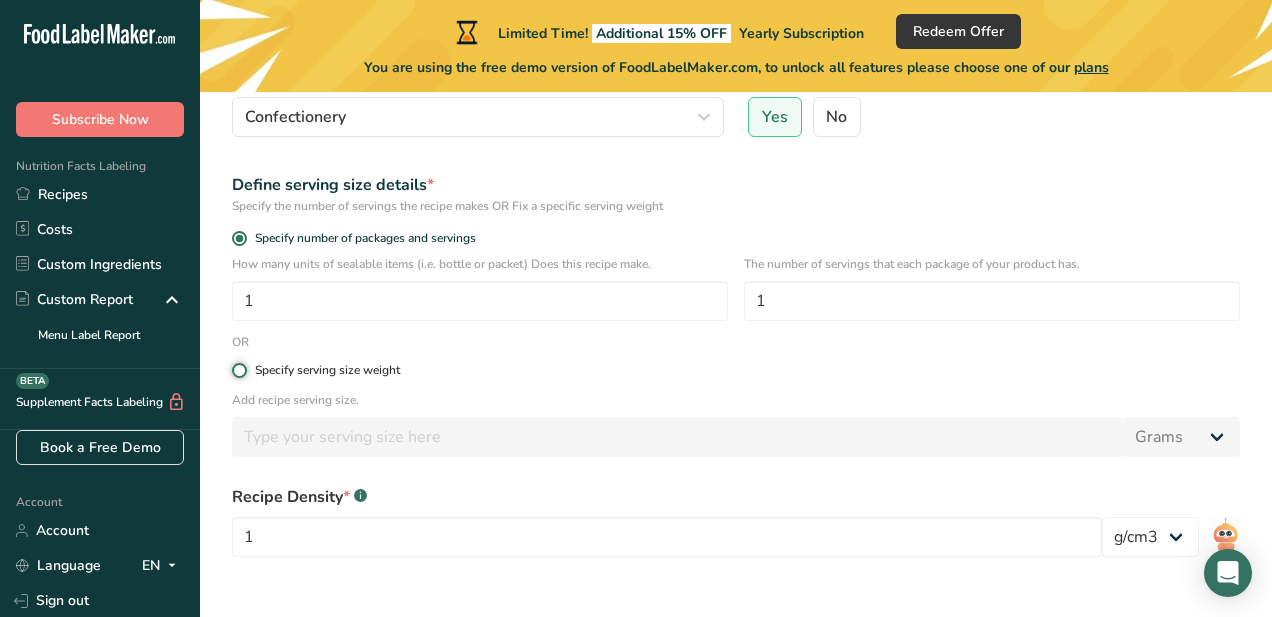 radio on "true" 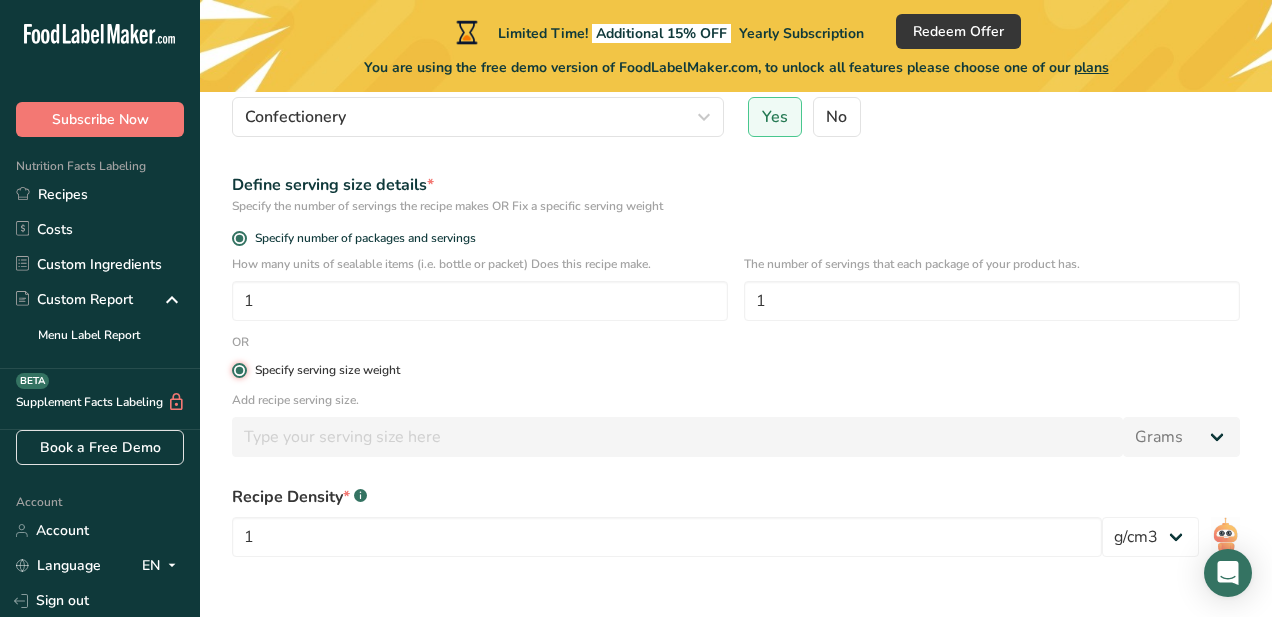 radio on "false" 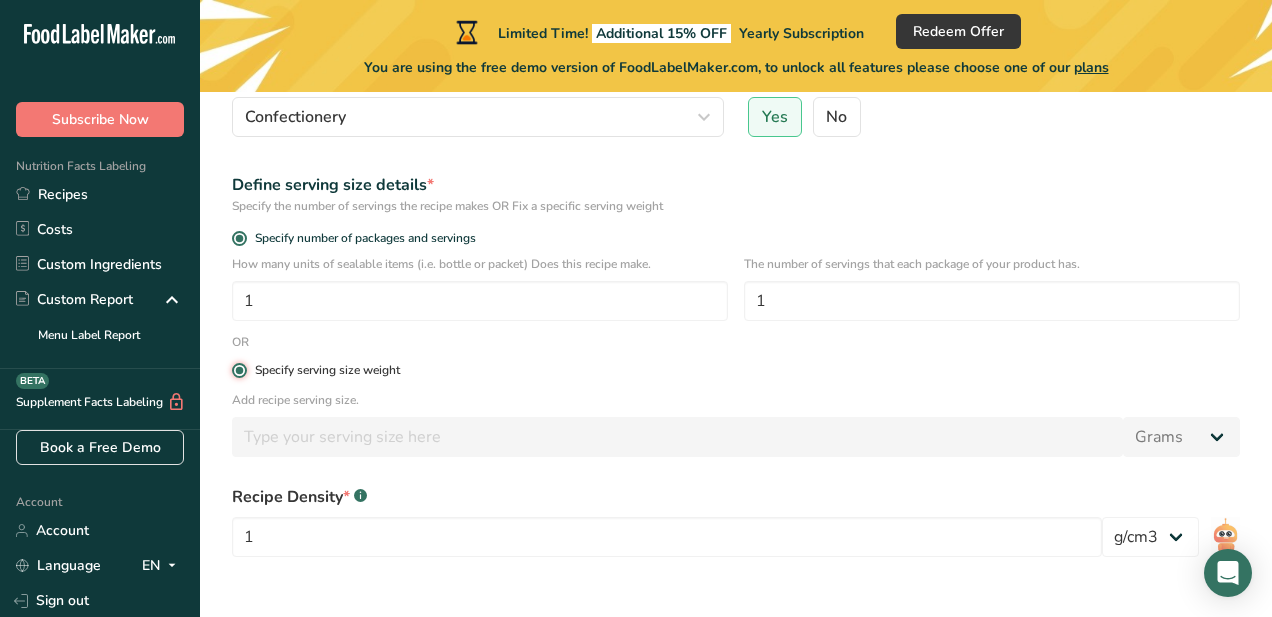 type 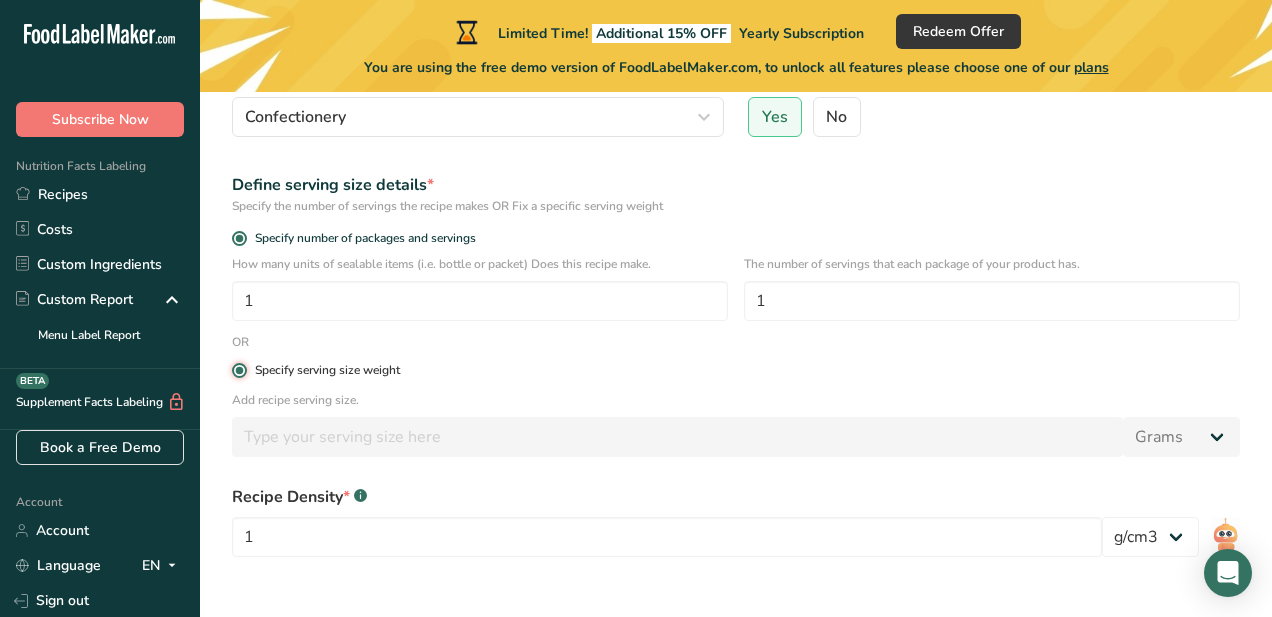 type 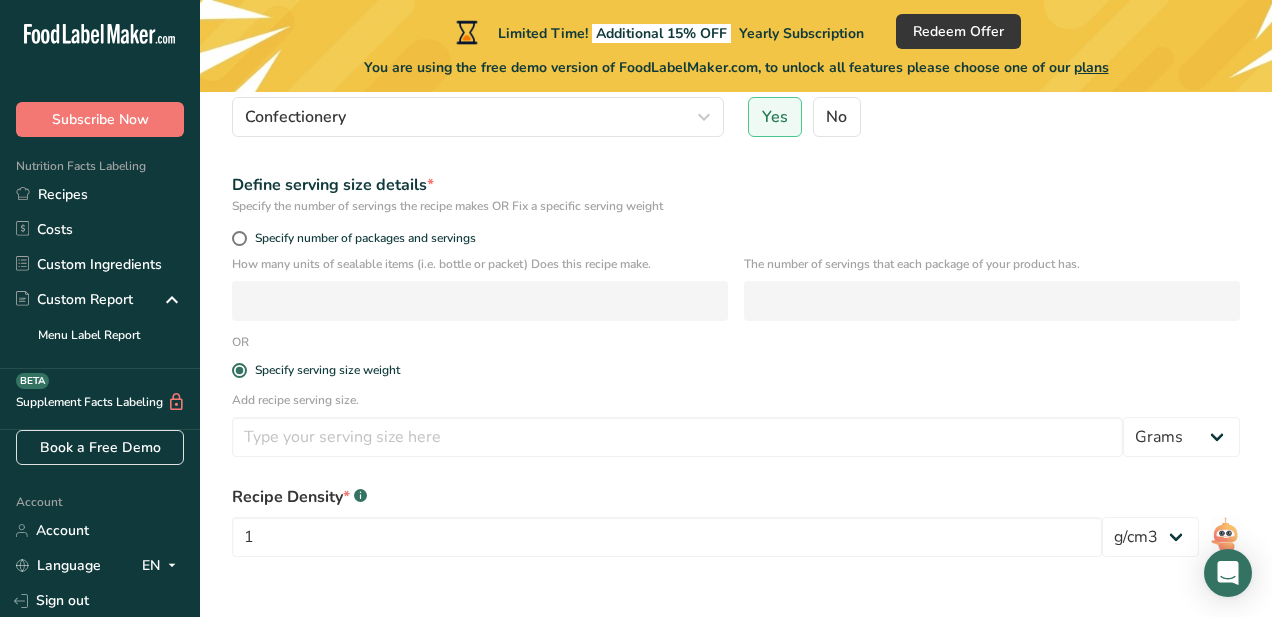 click on "Add recipe serving size.
Grams
kg
mg
mcg
lb
oz
l
mL
fl oz
tbsp
tsp
cup
qt
gallon" at bounding box center (736, 430) 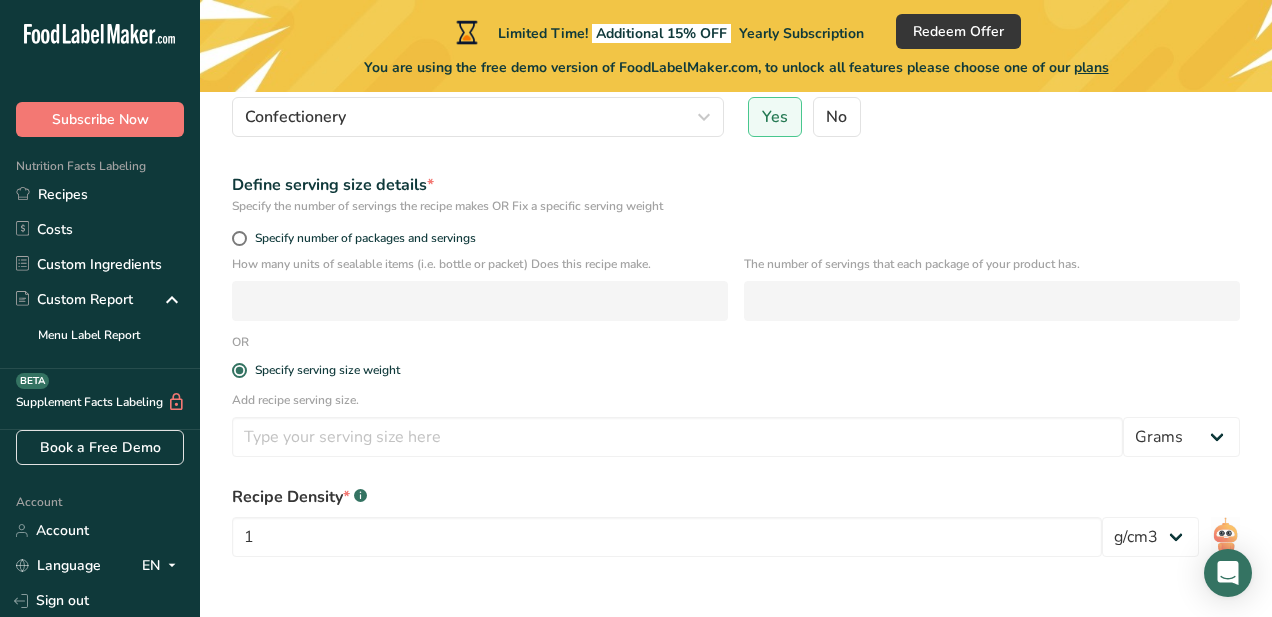 click on "Add recipe serving size." at bounding box center [736, 400] 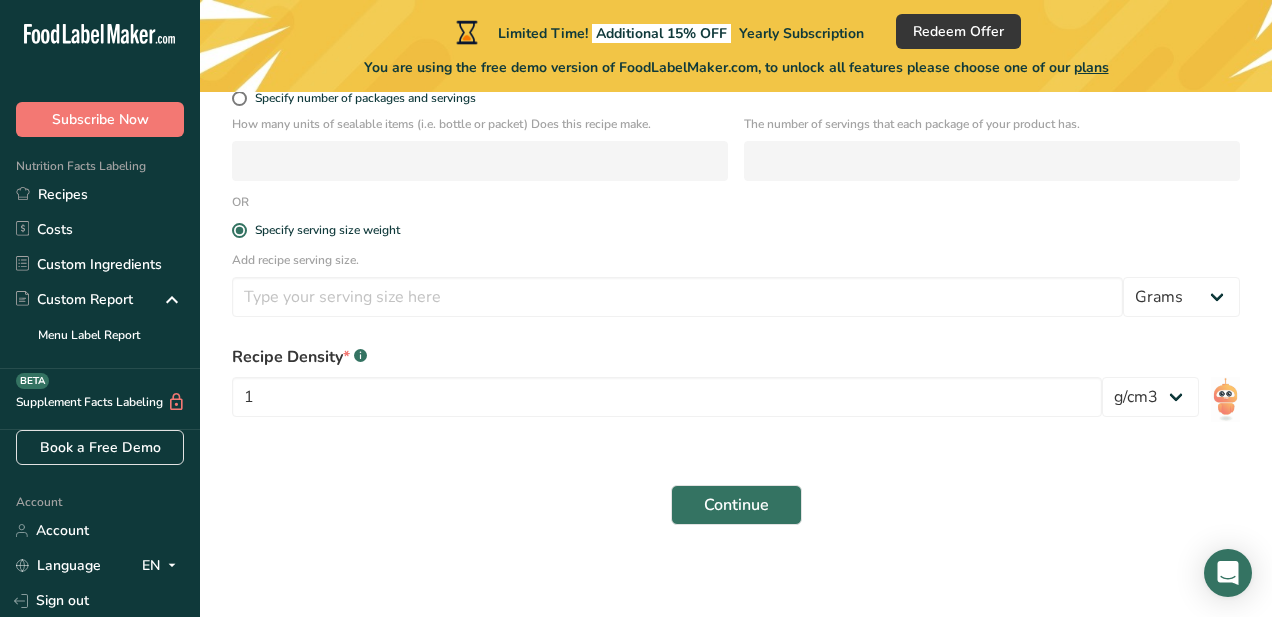 scroll, scrollTop: 394, scrollLeft: 0, axis: vertical 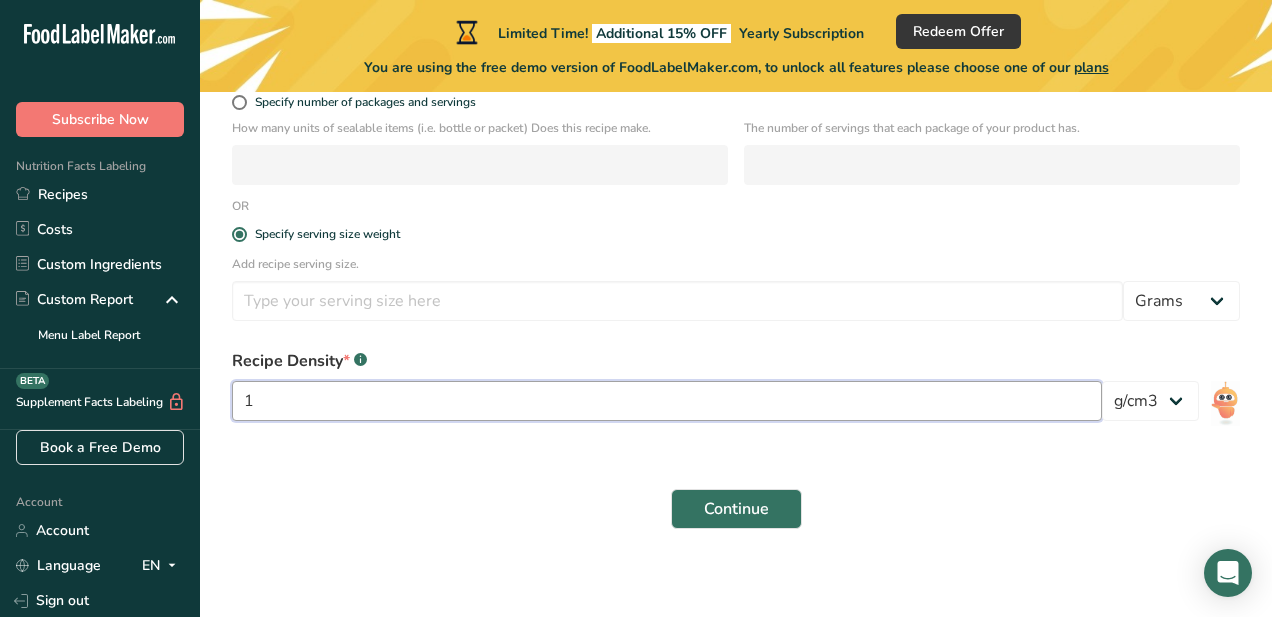 click on "1" at bounding box center [667, 401] 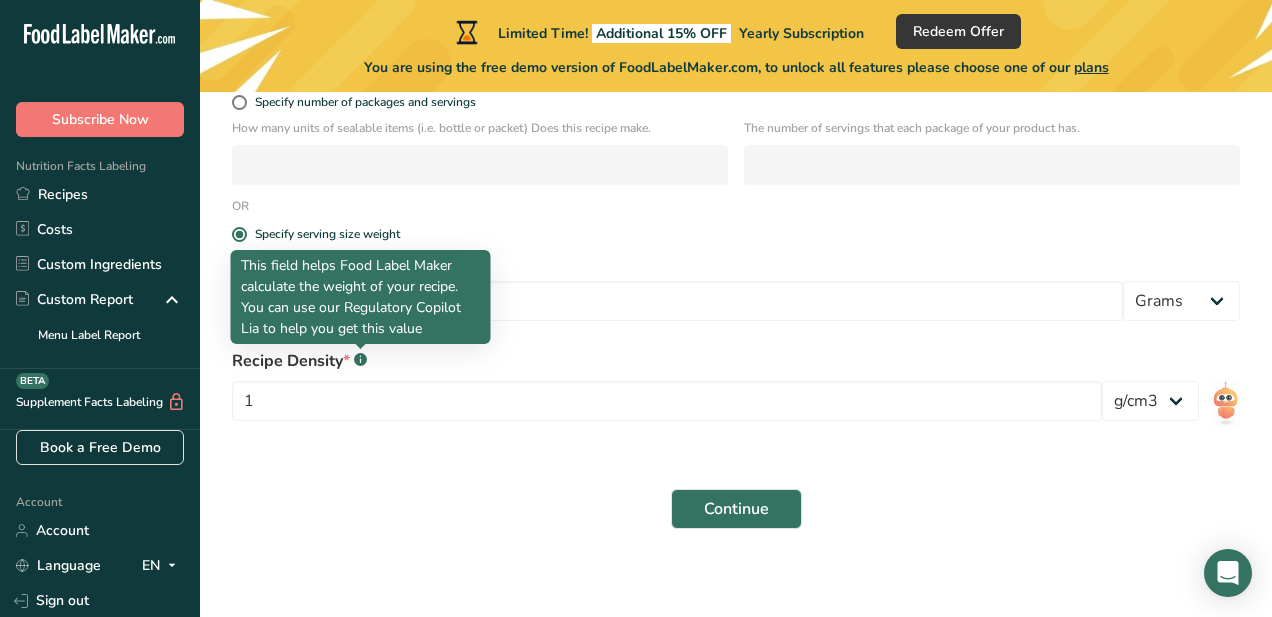 click 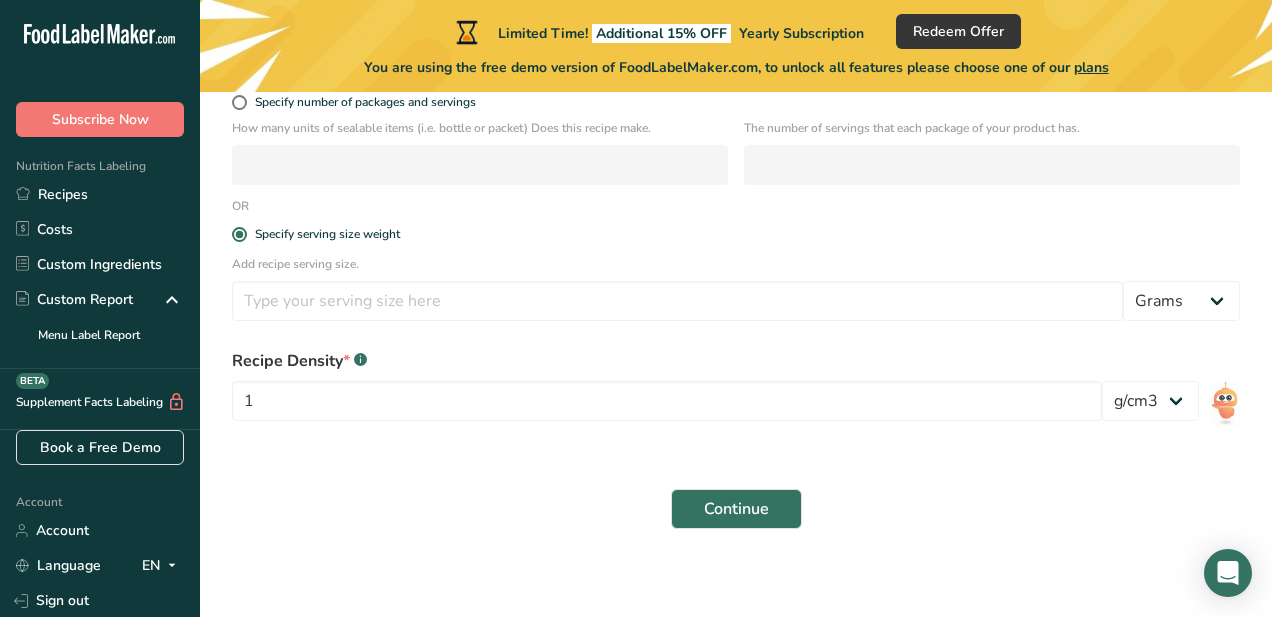 click 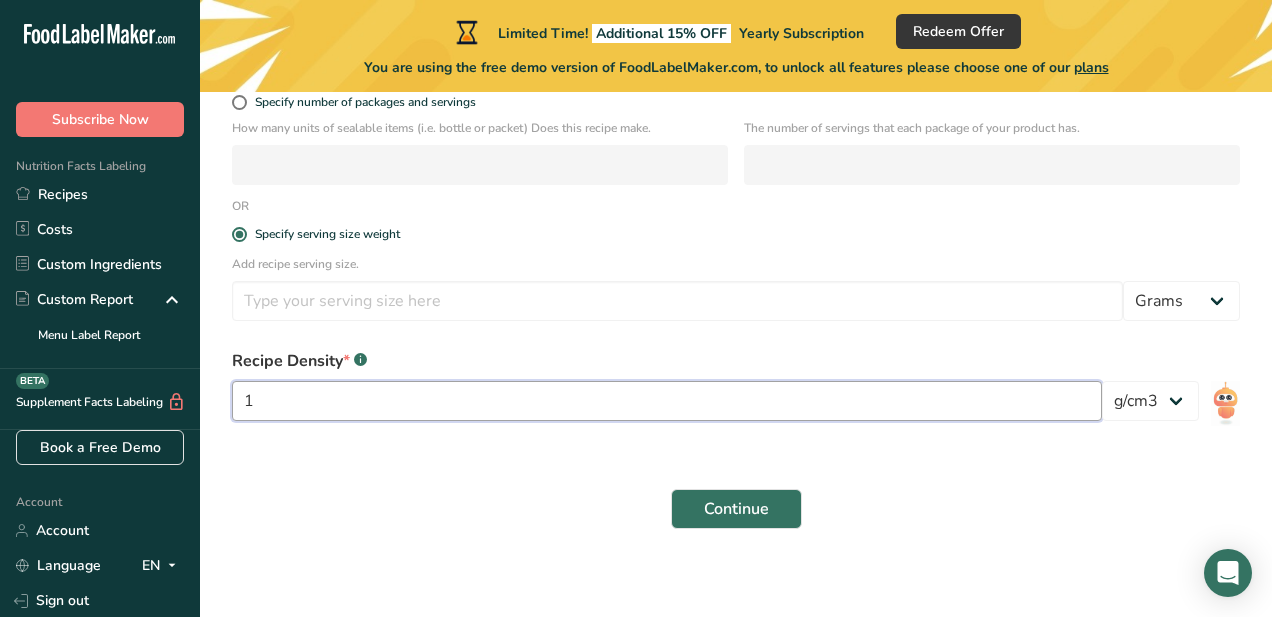 drag, startPoint x: 282, startPoint y: 400, endPoint x: 221, endPoint y: 393, distance: 61.400326 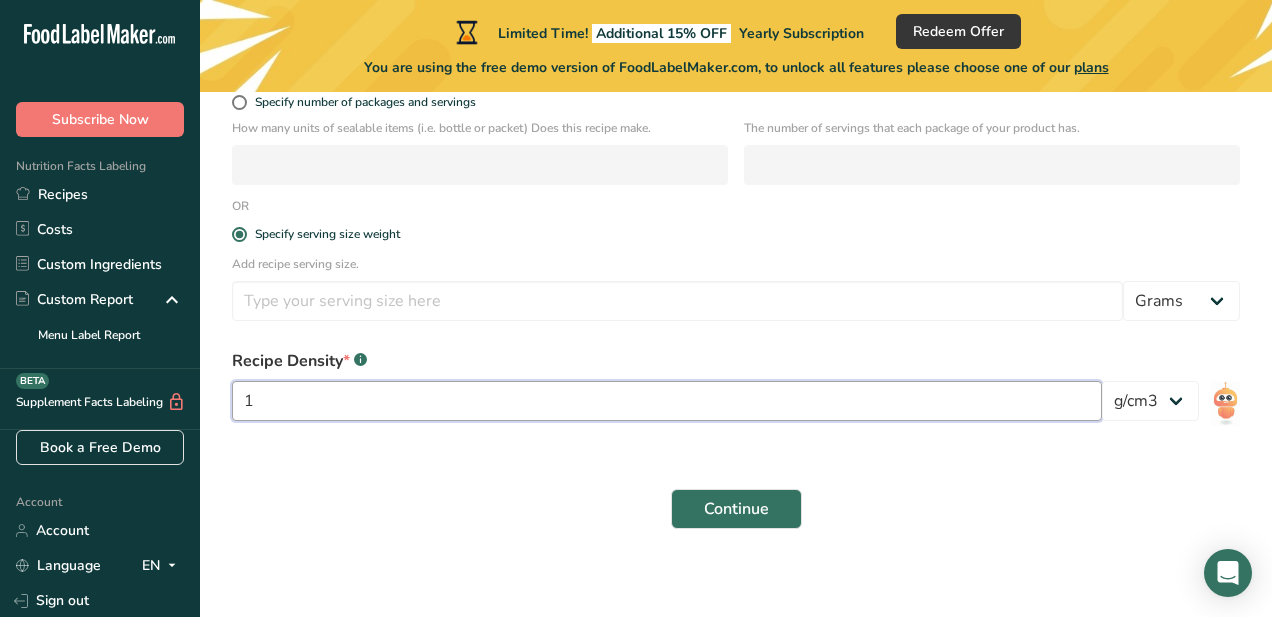click on "Recipe Density *   .a-a{fill:#347362;}.b-a{fill:#fff;}           1
lb/ft3
g/cm3" at bounding box center [736, 391] 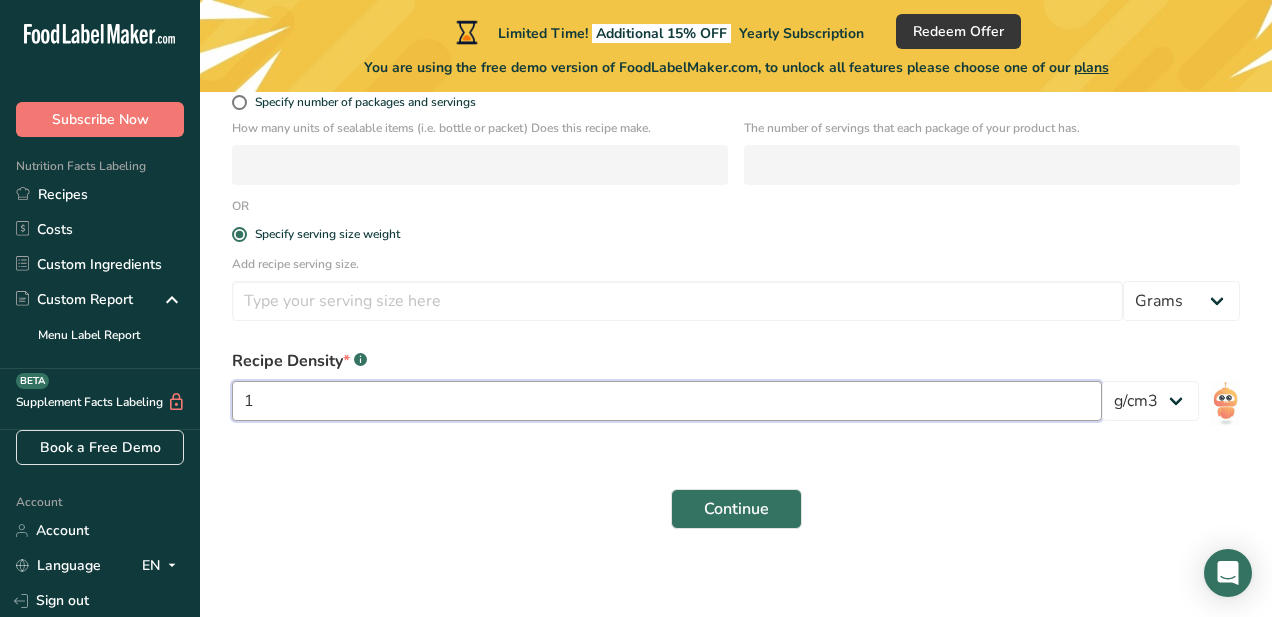type on "8" 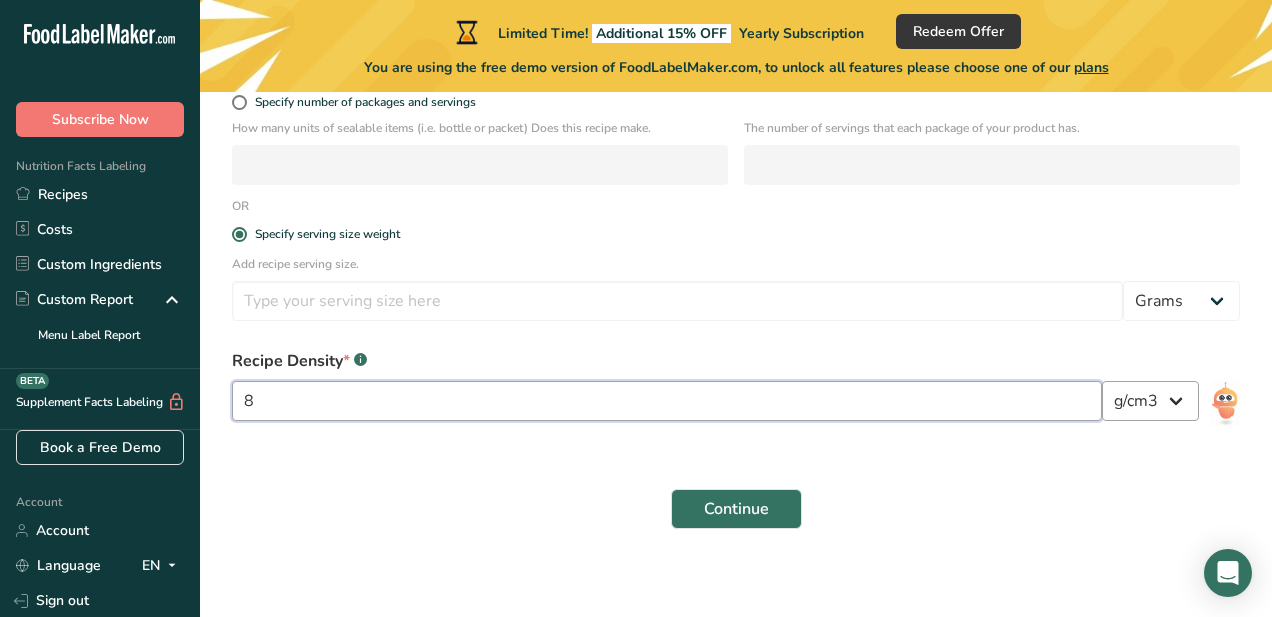 type on "8" 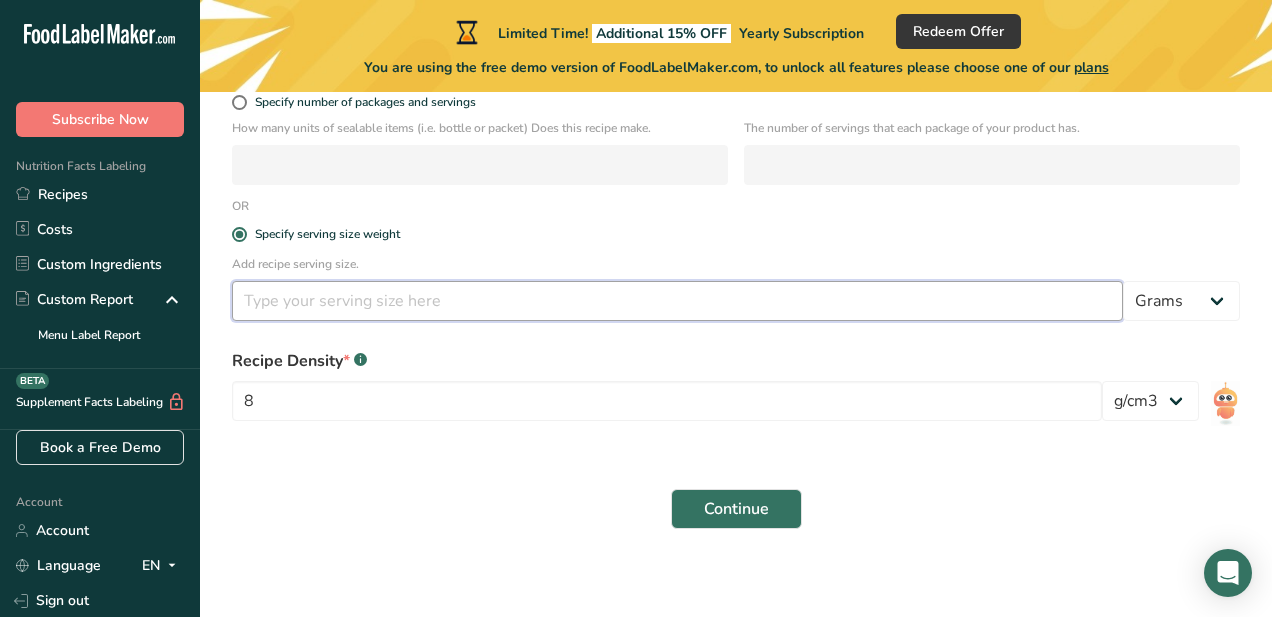 click at bounding box center (677, 301) 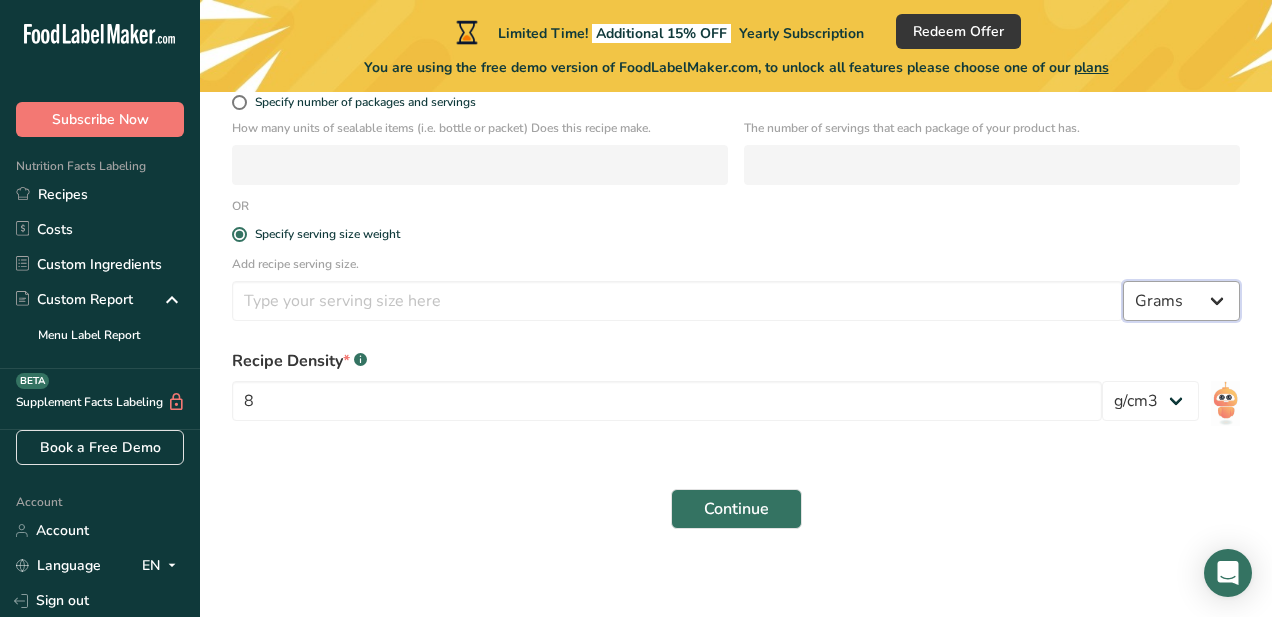 select on "19" 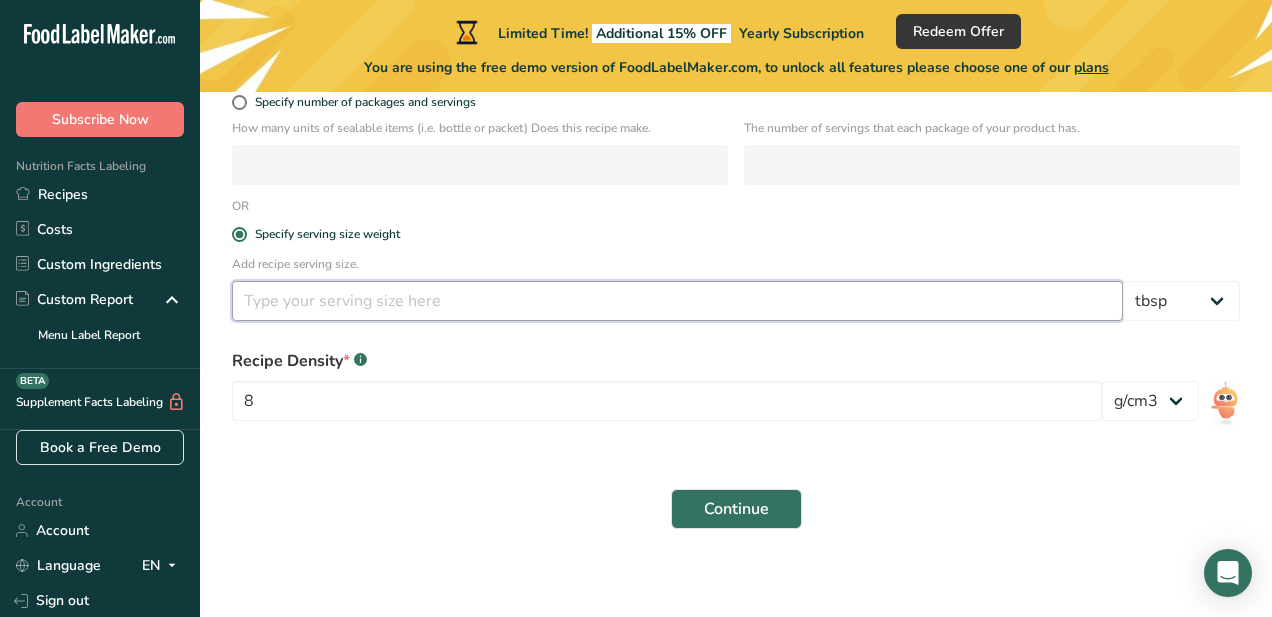 click at bounding box center (677, 301) 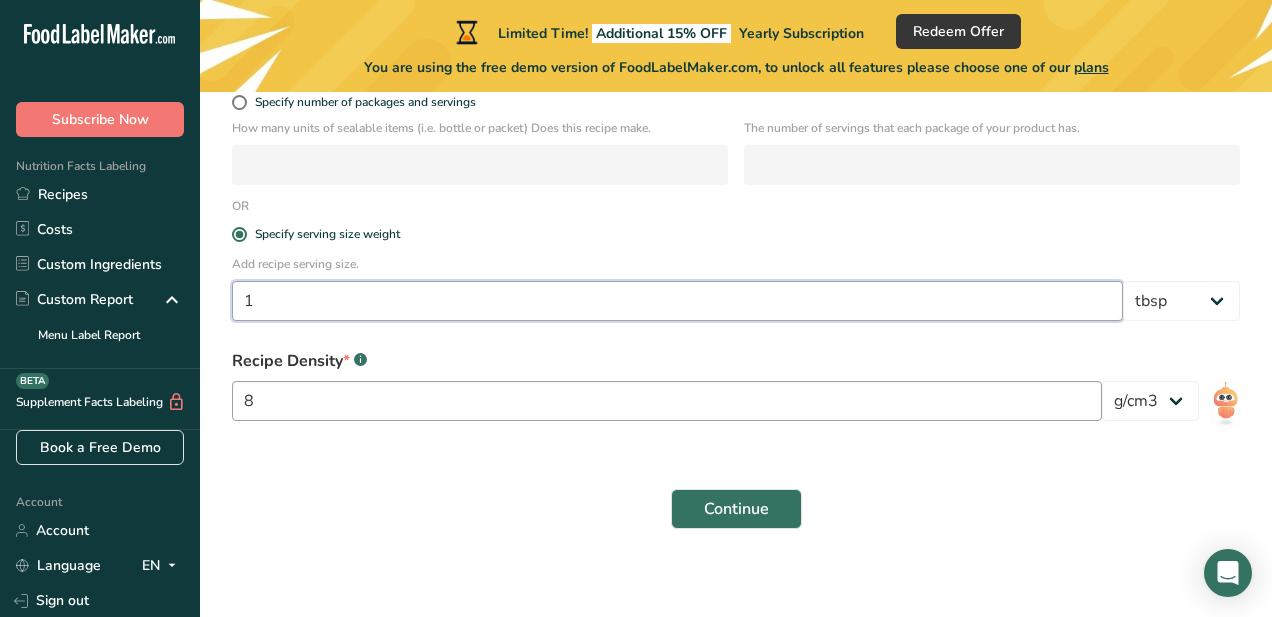 type on "1" 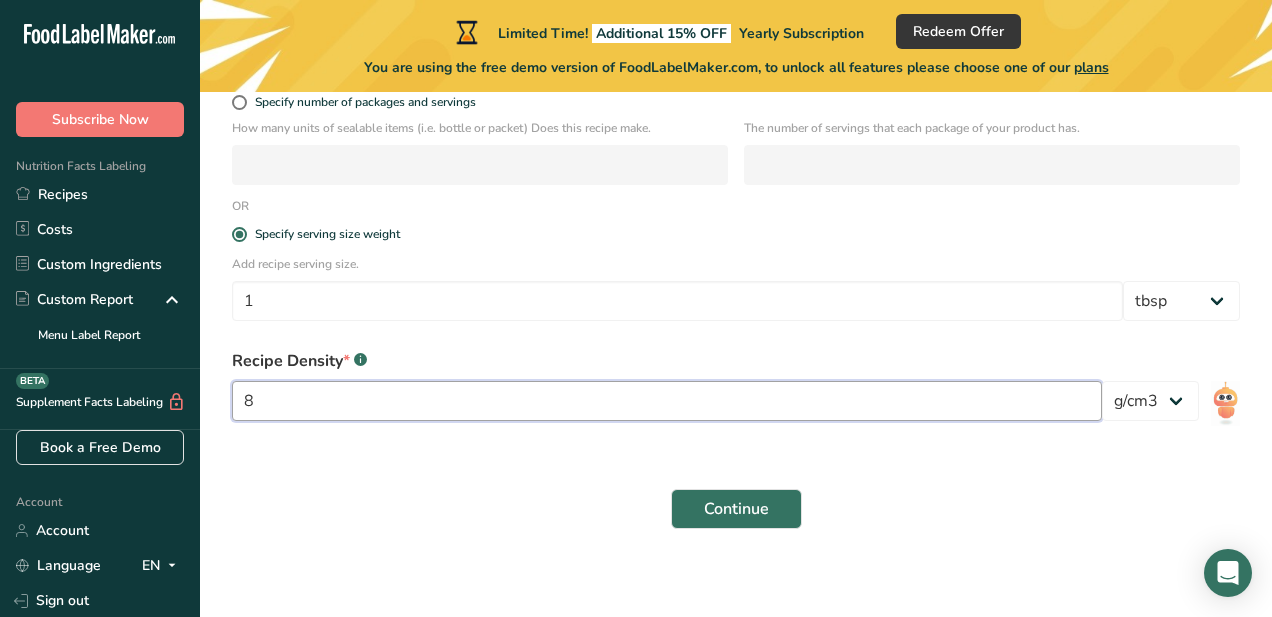 click on "8" at bounding box center (667, 401) 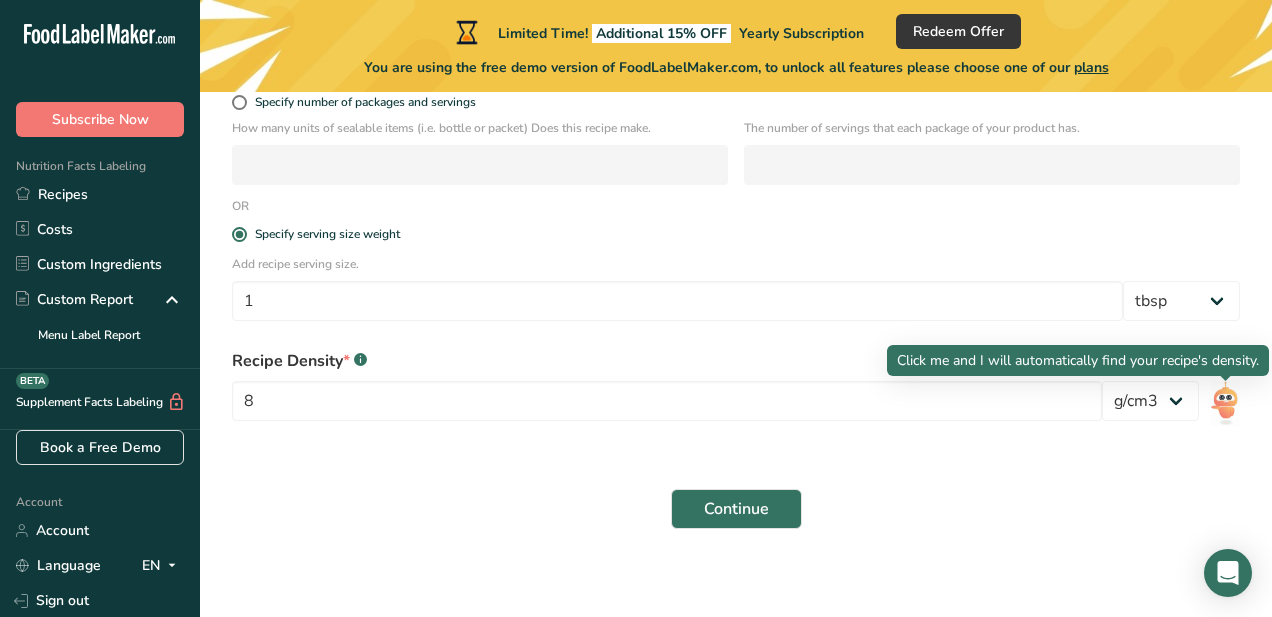 click at bounding box center (1225, 403) 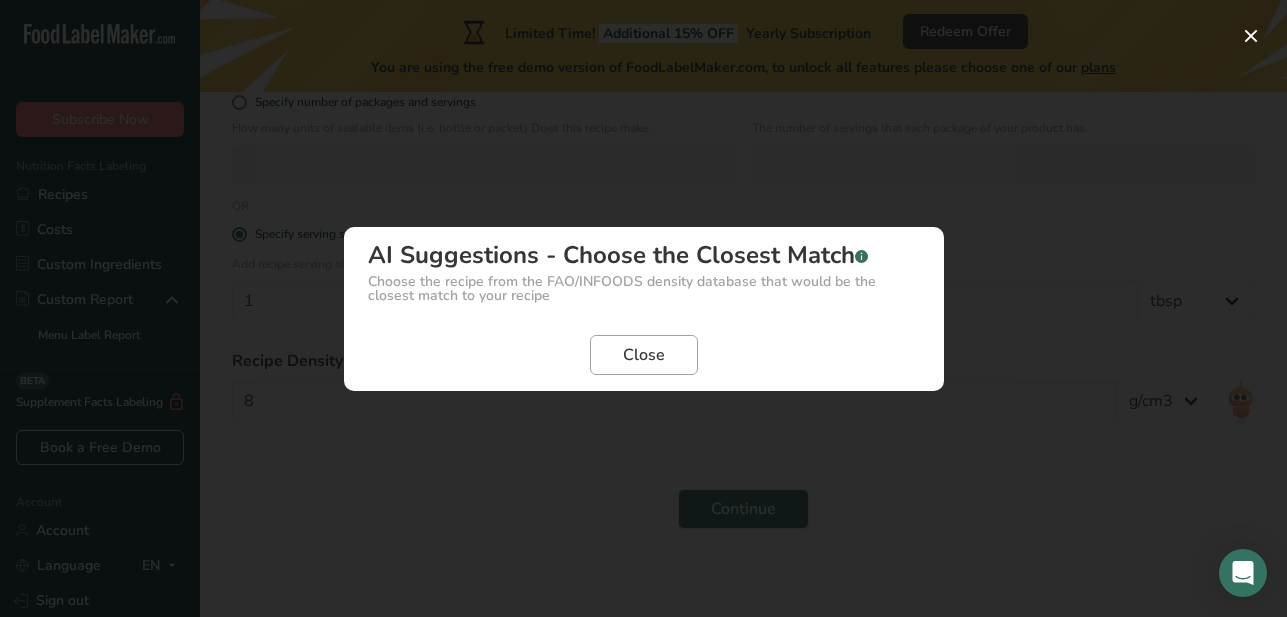click on "Close" at bounding box center [644, 355] 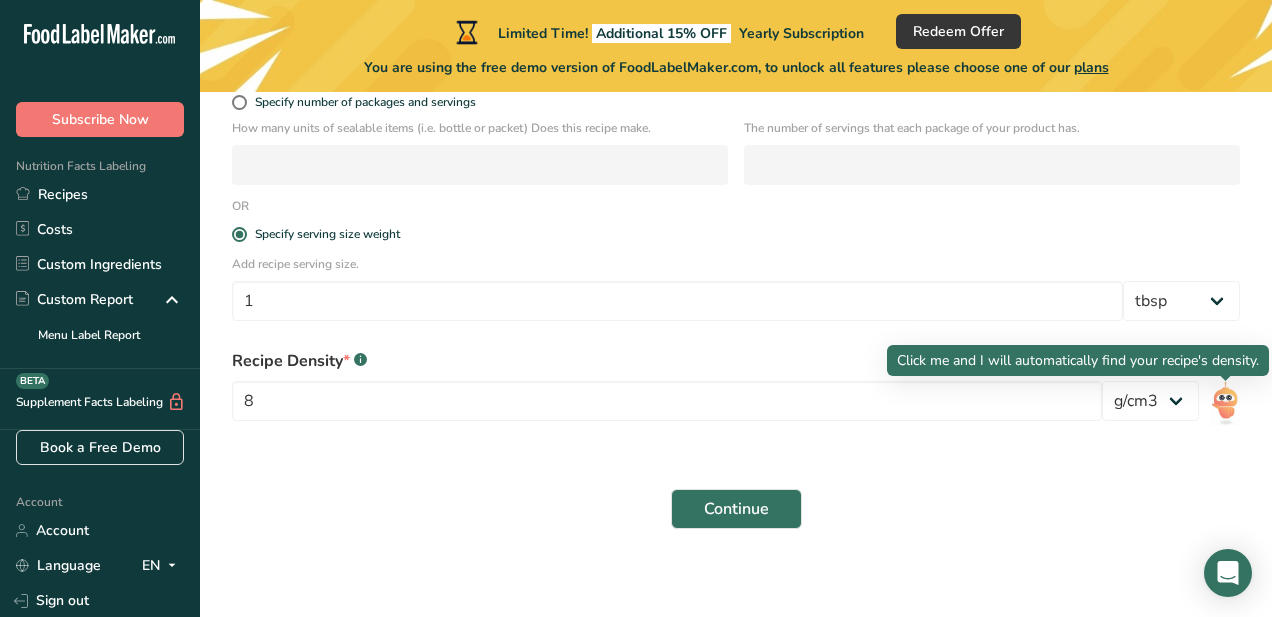 click at bounding box center [1225, 403] 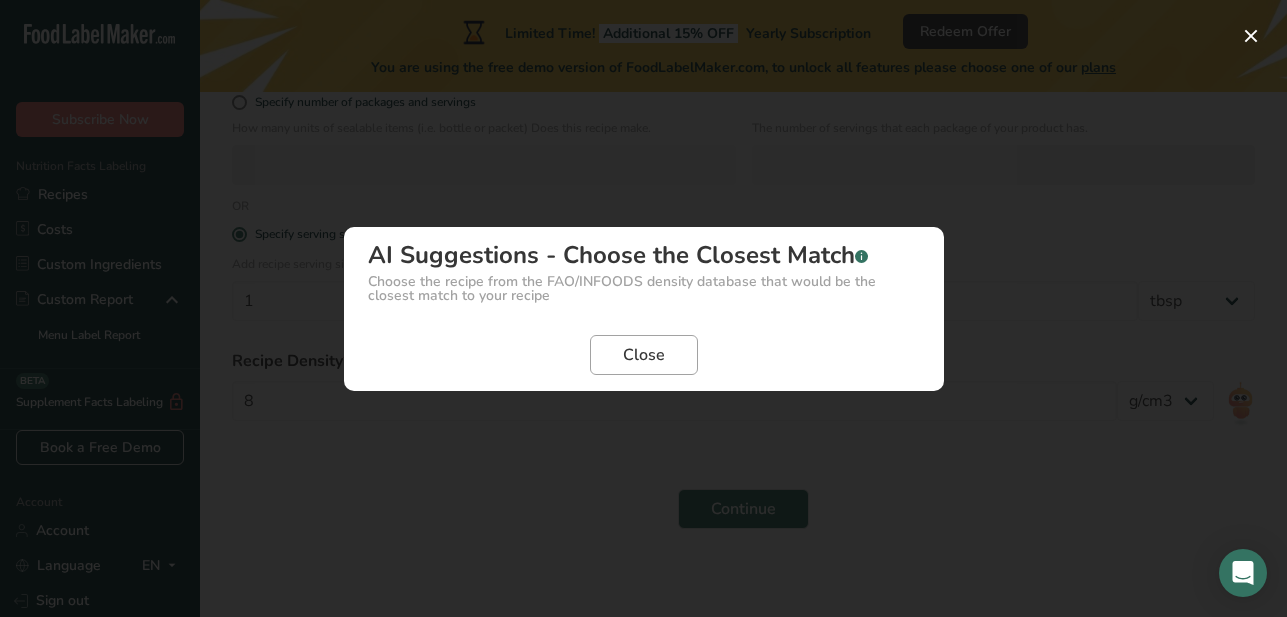 click on "Close" at bounding box center (644, 355) 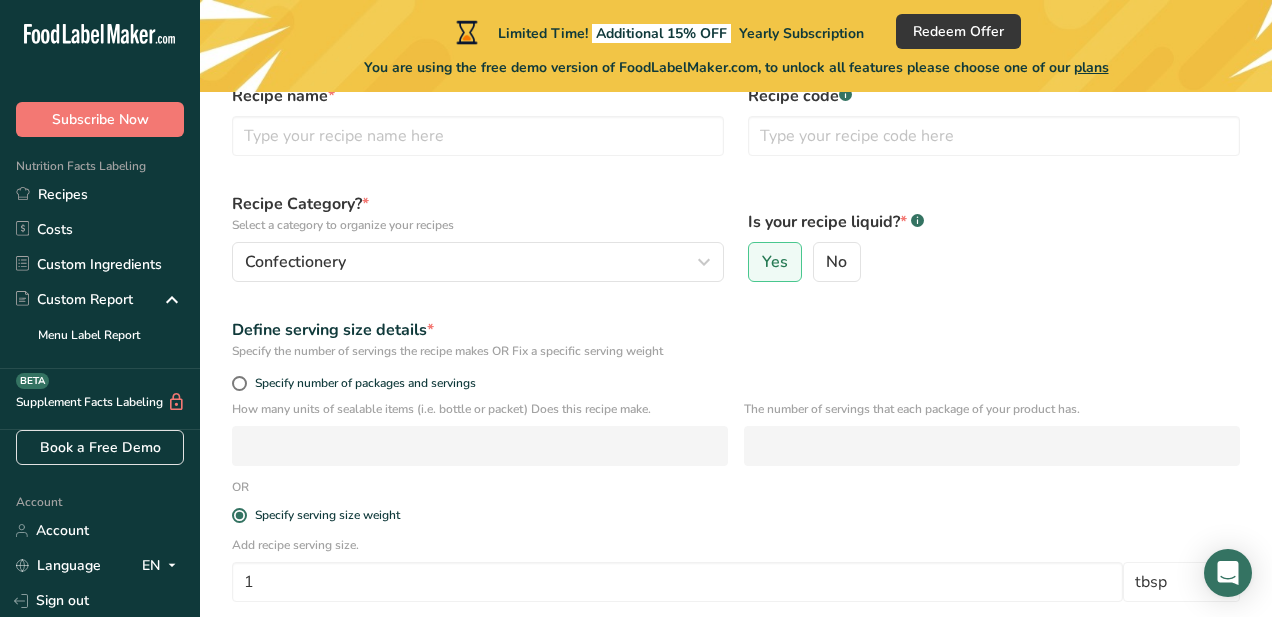 scroll, scrollTop: 0, scrollLeft: 0, axis: both 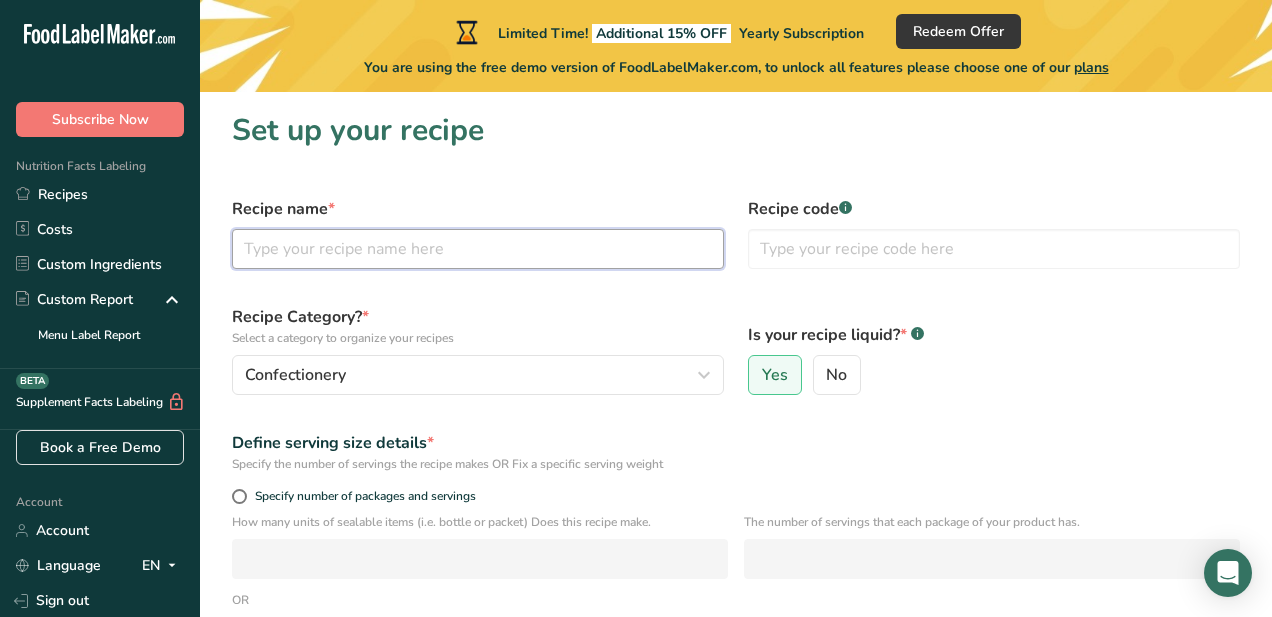click at bounding box center [478, 249] 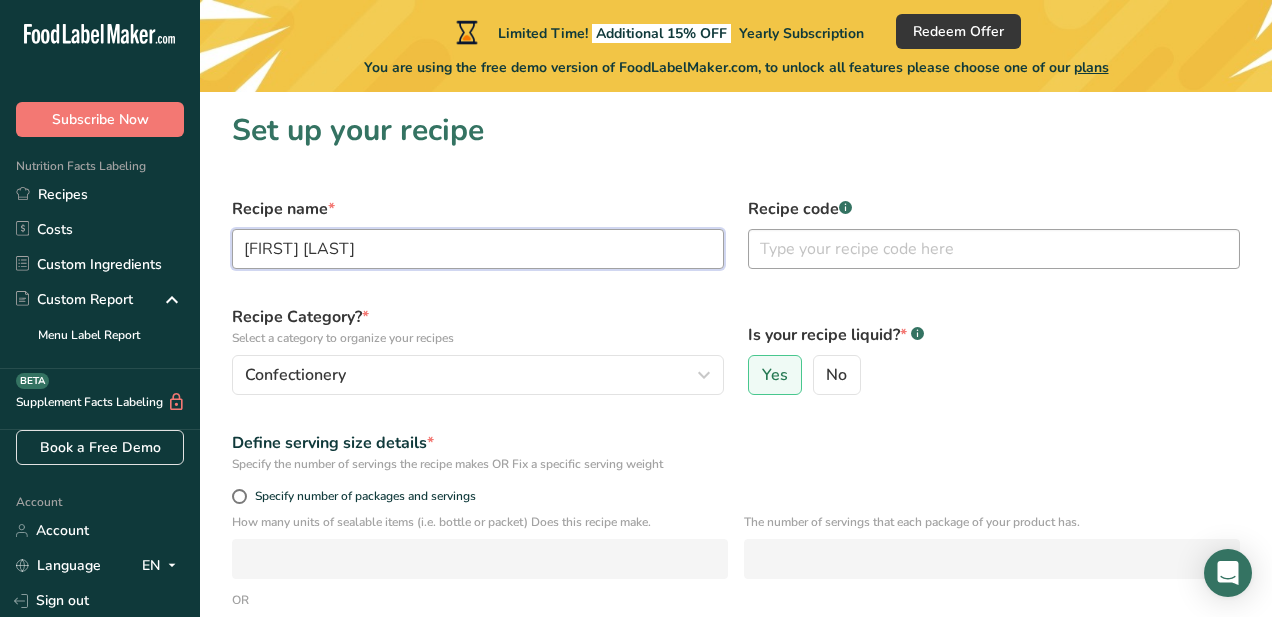 type on "[FIRST] [LAST]" 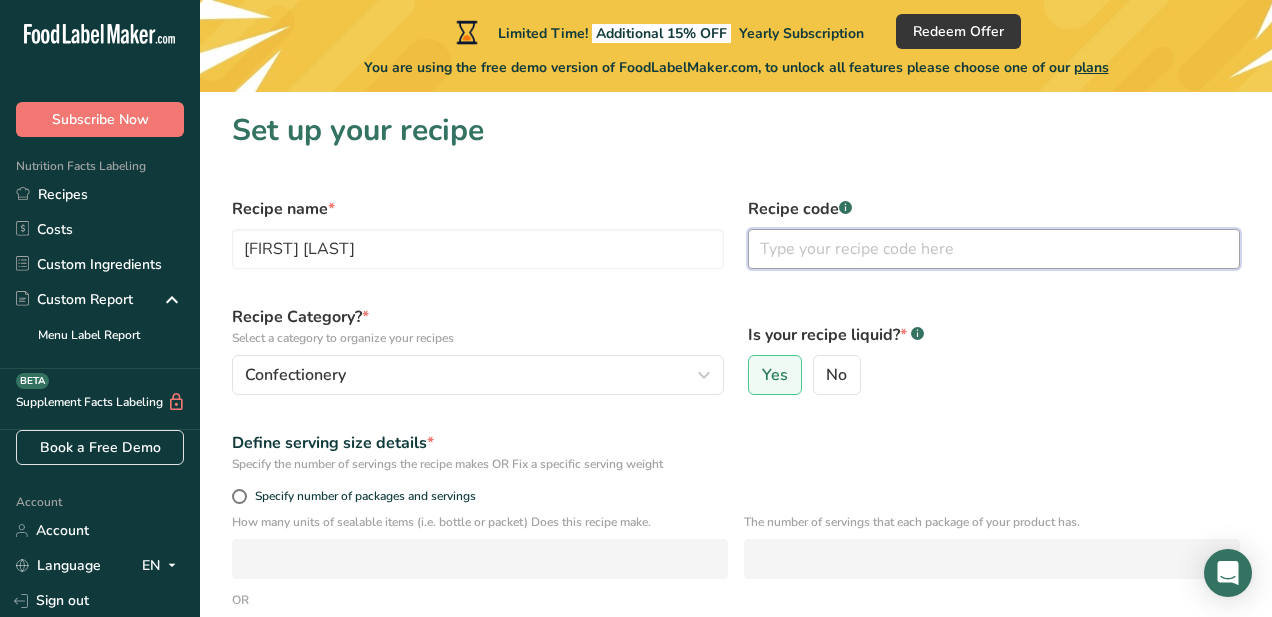 click at bounding box center [994, 249] 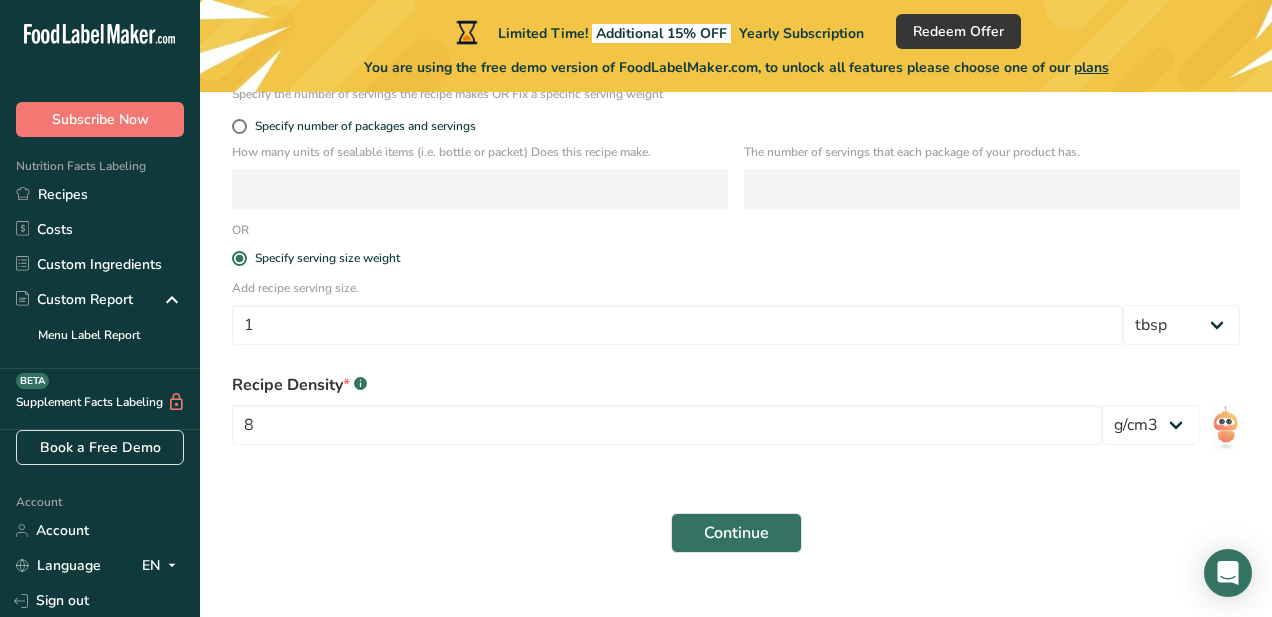 scroll, scrollTop: 402, scrollLeft: 0, axis: vertical 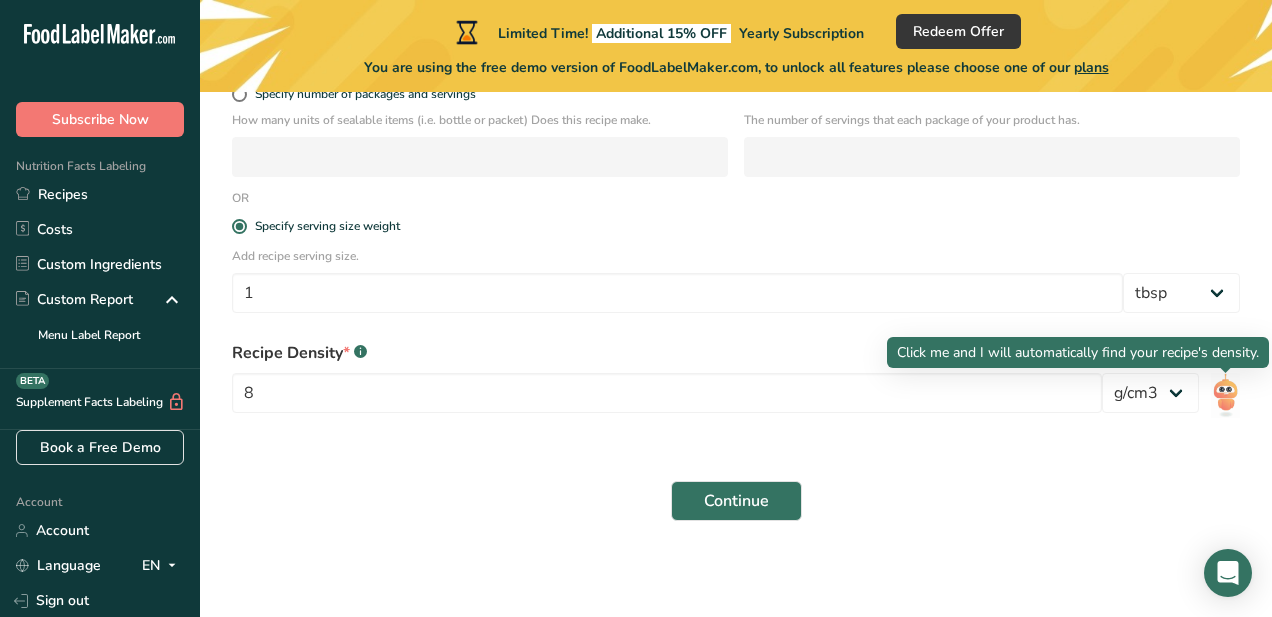 click at bounding box center (1225, 395) 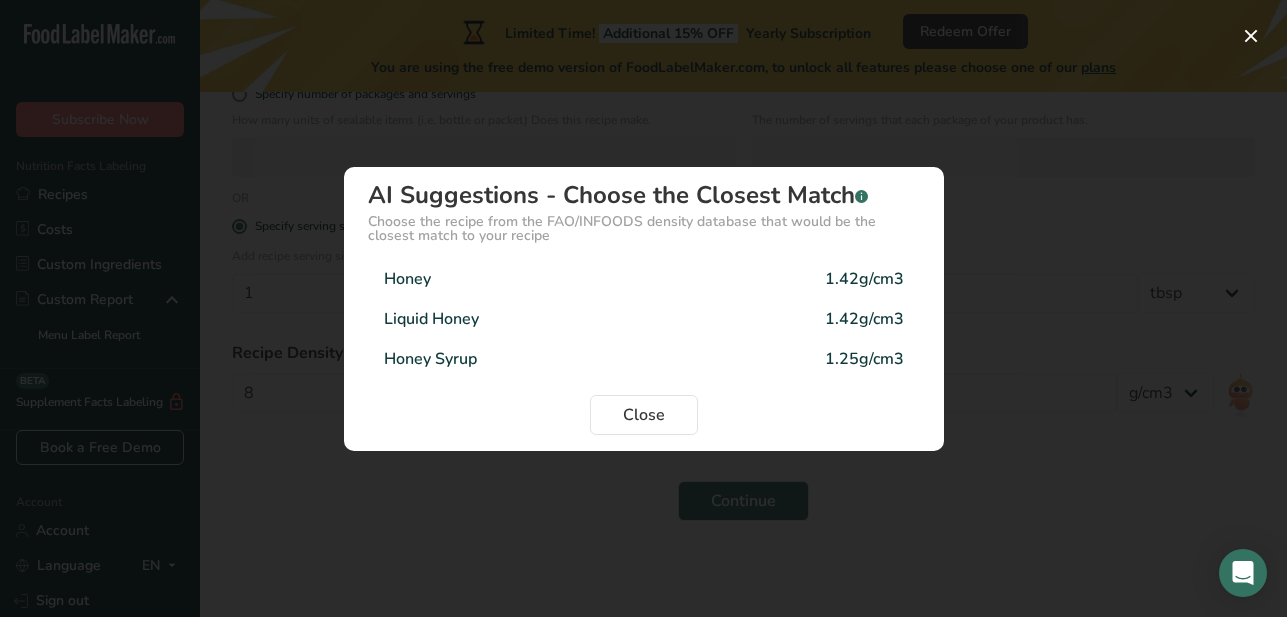 click on "Honey   1.42g/cm3" at bounding box center (644, 279) 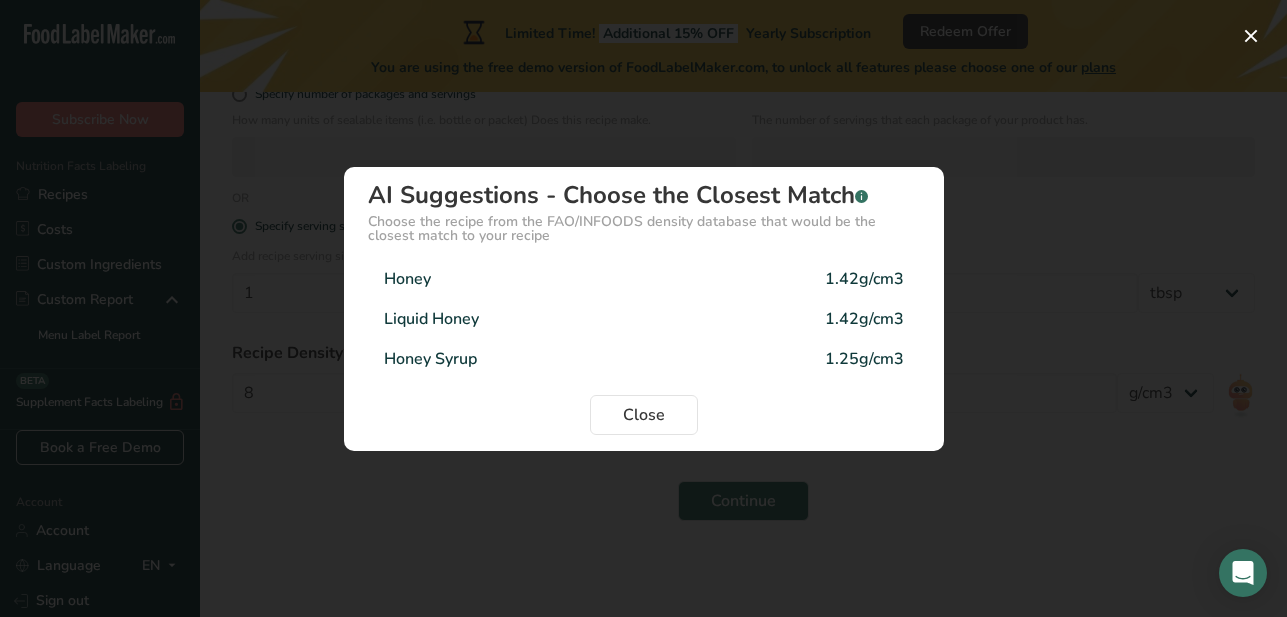 type on "1.42" 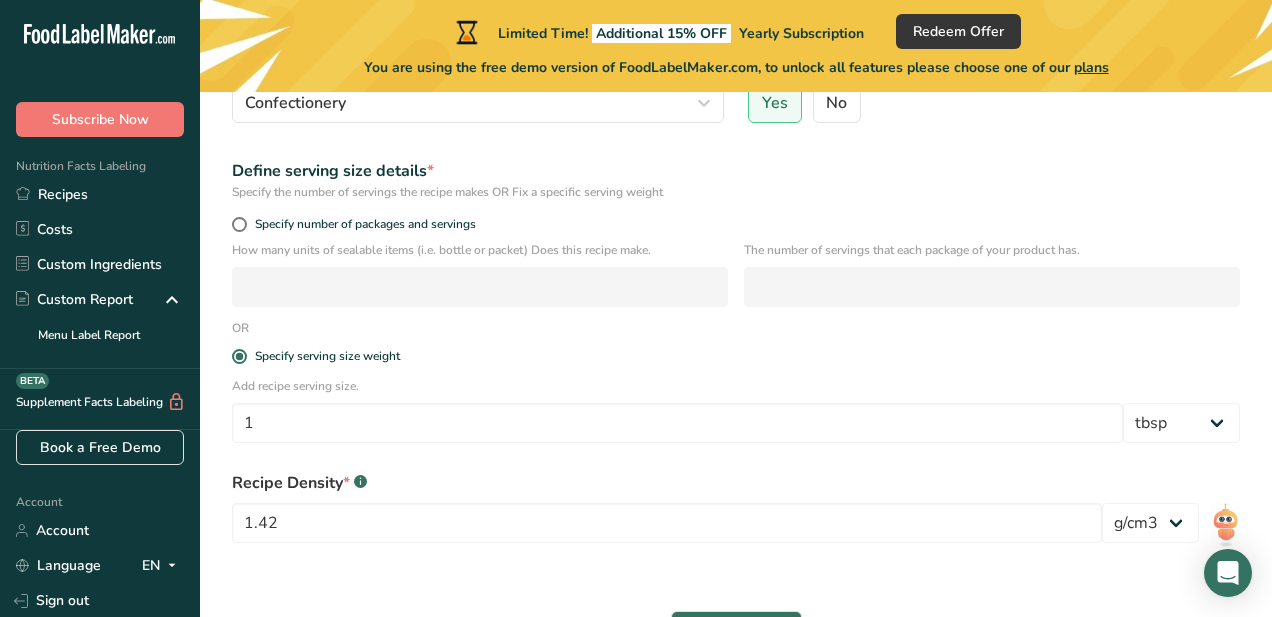 scroll, scrollTop: 402, scrollLeft: 0, axis: vertical 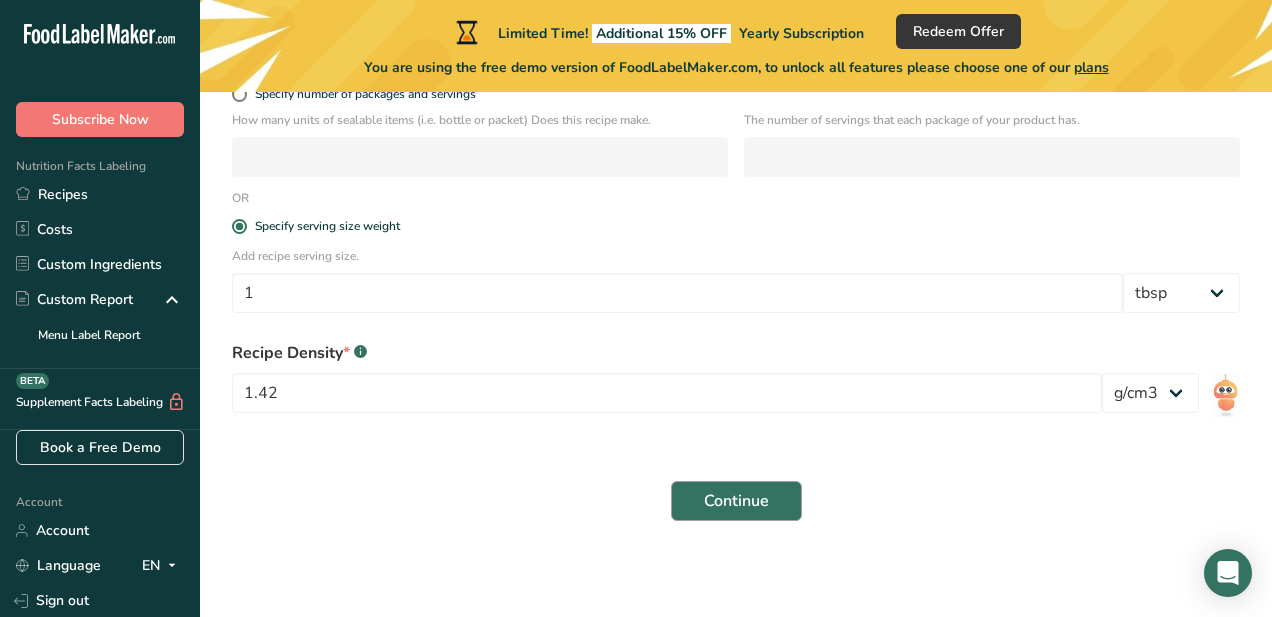 click on "Continue" at bounding box center [736, 501] 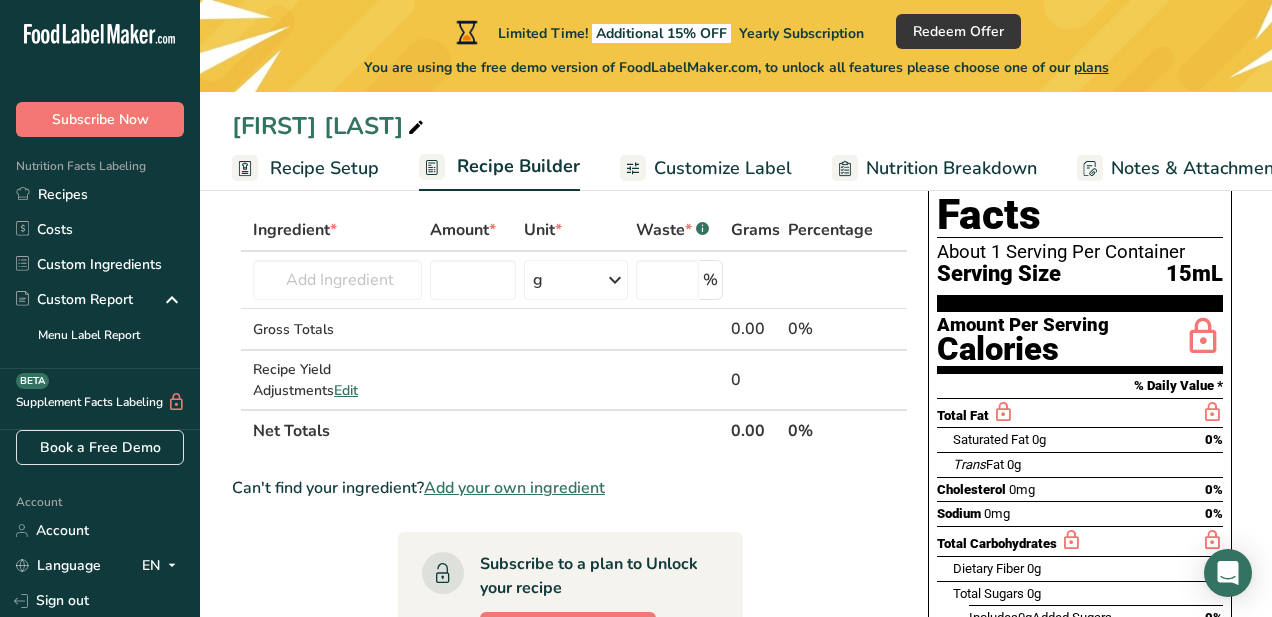 scroll, scrollTop: 0, scrollLeft: 0, axis: both 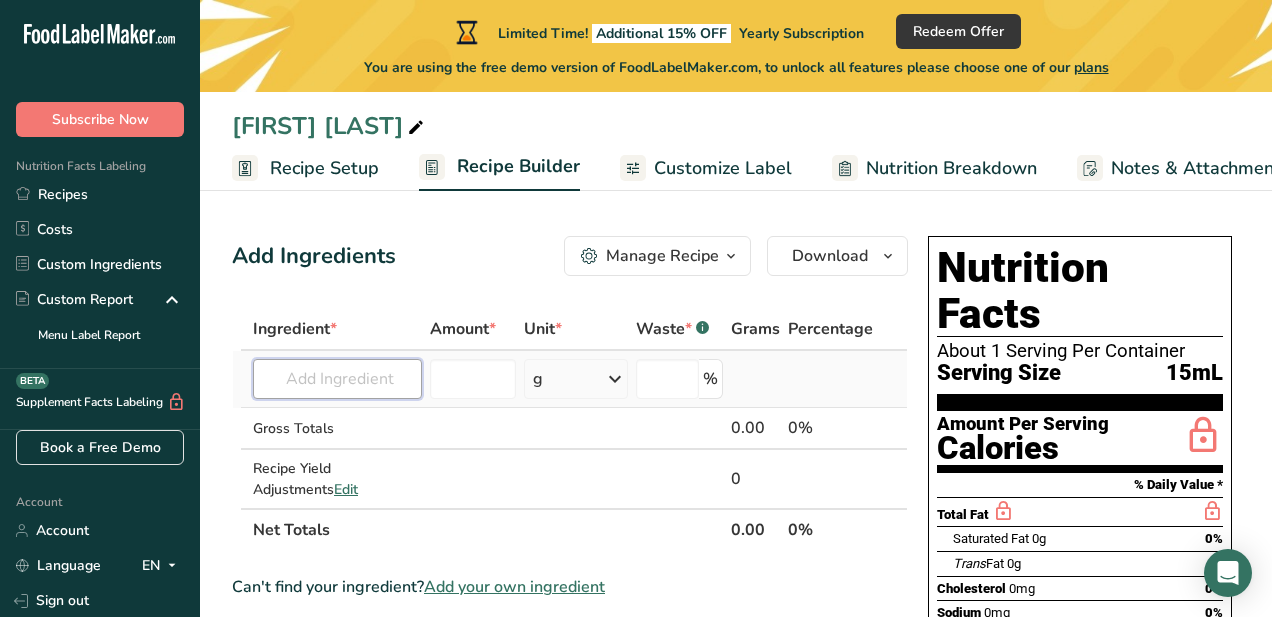 click at bounding box center (337, 379) 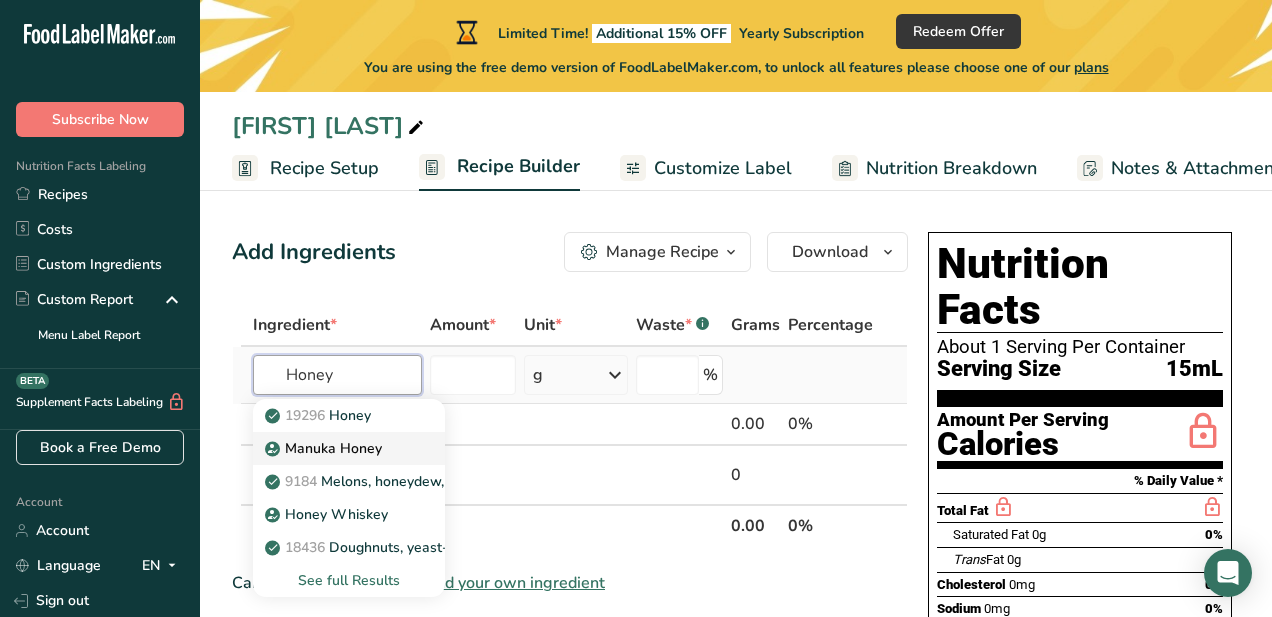 scroll, scrollTop: 8, scrollLeft: 0, axis: vertical 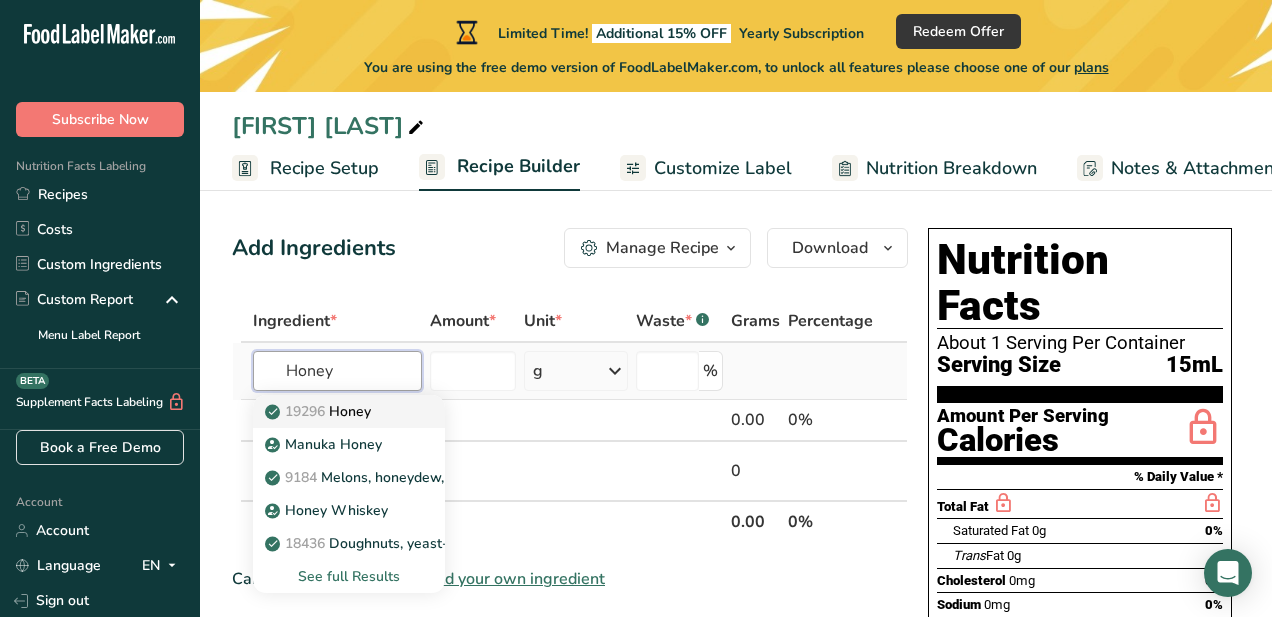 type on "Honey" 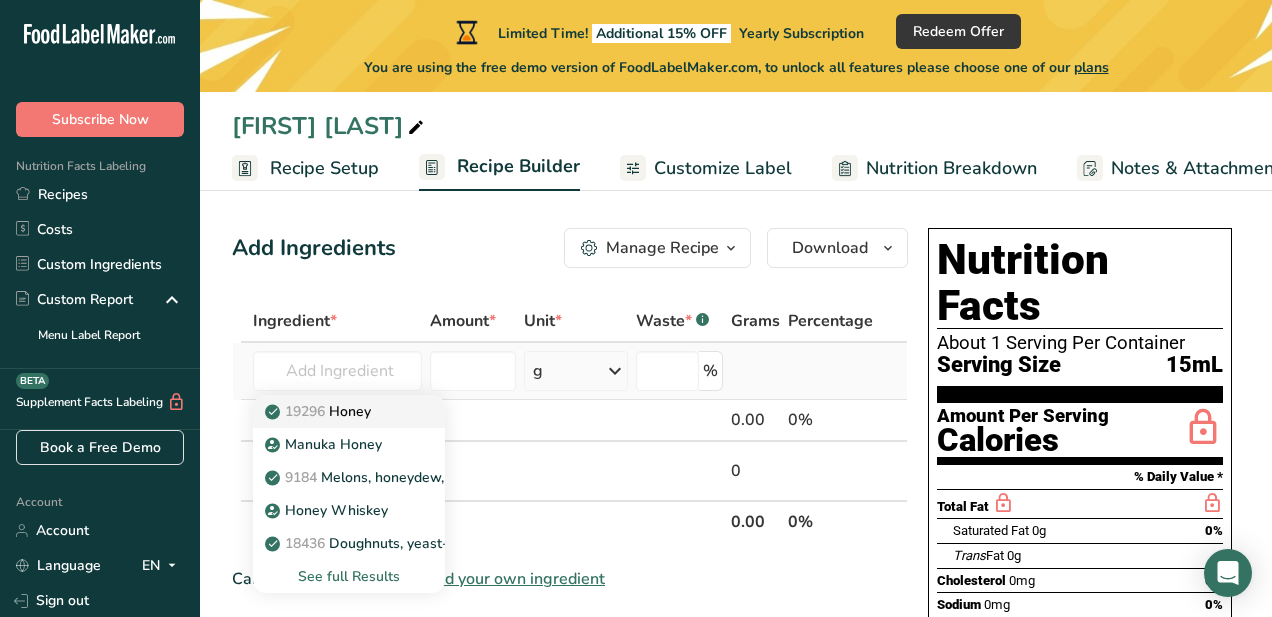 click on "19296
Honey" at bounding box center [320, 411] 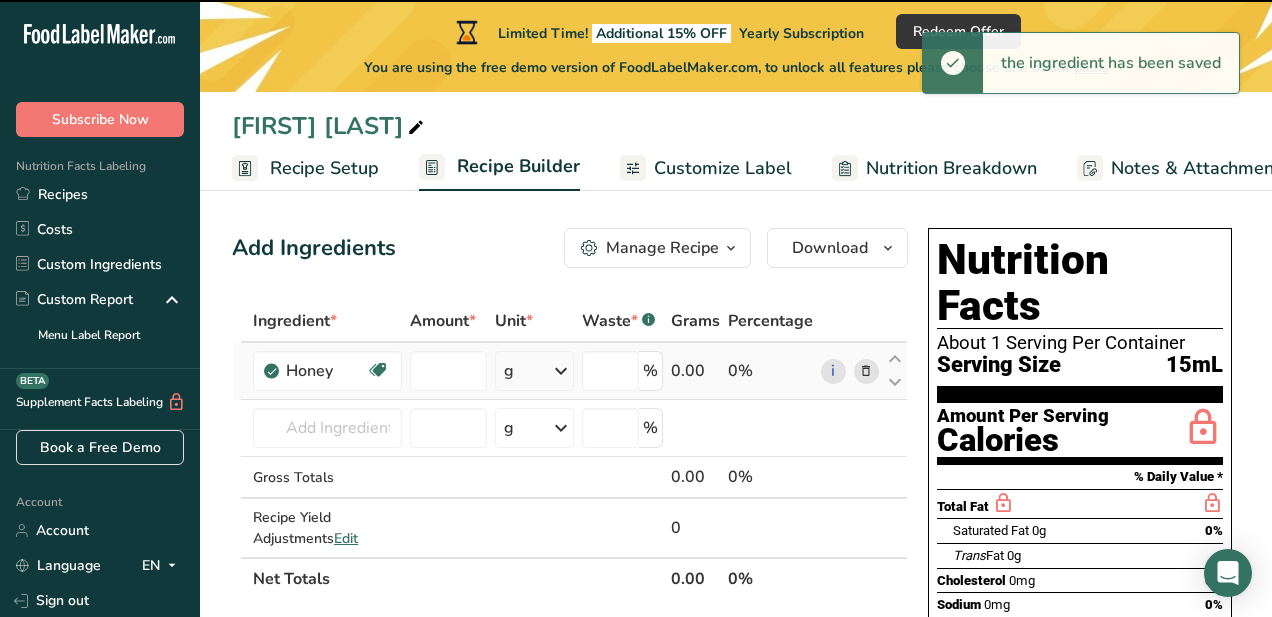 type on "0" 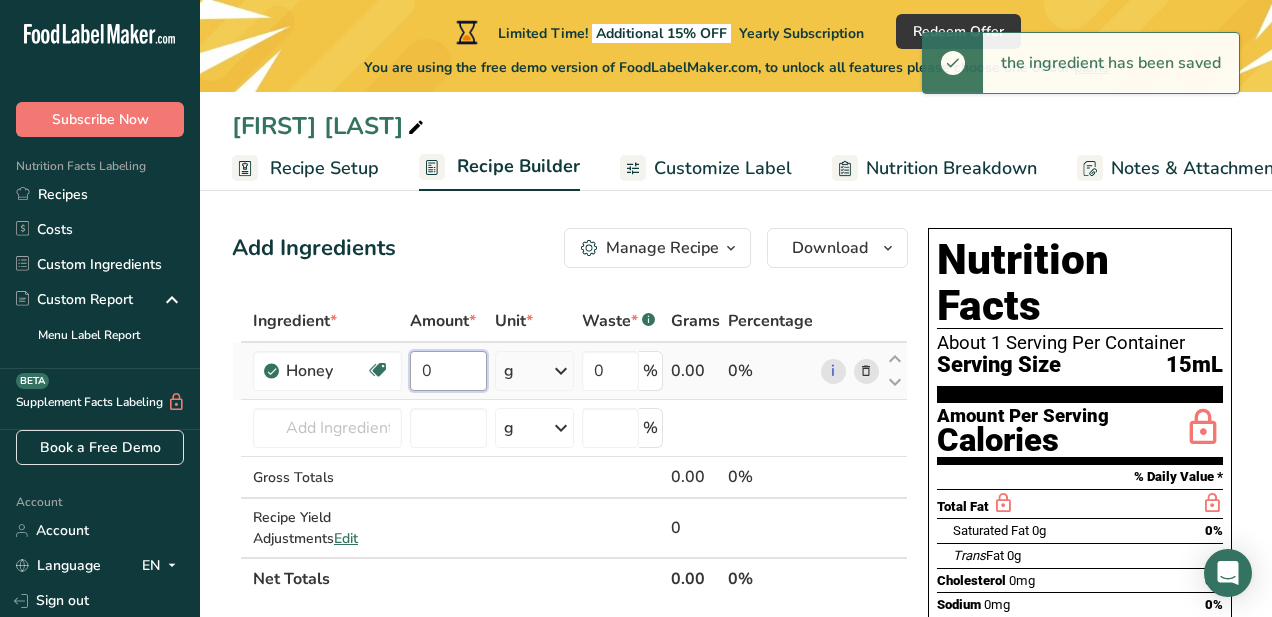 drag, startPoint x: 434, startPoint y: 376, endPoint x: 424, endPoint y: 370, distance: 11.661903 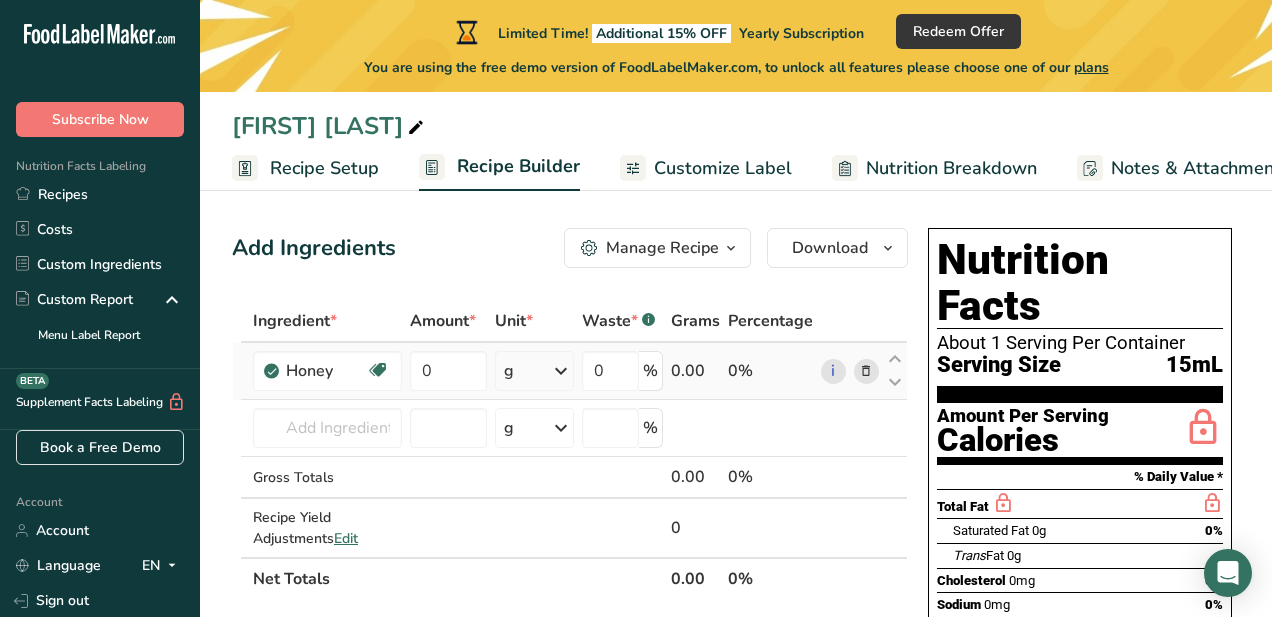click on "Ingredient *
Amount *
Unit *
Waste *   .a-a{fill:#347362;}.b-a{fill:#fff;}          Grams
Percentage
Honey
Source of Antioxidants
Dairy free
Gluten free
Vegan
Vegetarian
Soy free
0
g
Portions
1 tbsp
Weight Units
g
kg
mg
See more
Volume Units
l
Volume units require a density conversion. If you know your ingredient's density enter it below. Otherwise, click on "RIA" our AI Regulatory bot - she will be able to help you
lb/ft3
g/cm3
Confirm
mL
lb/ft3" at bounding box center (570, 450) 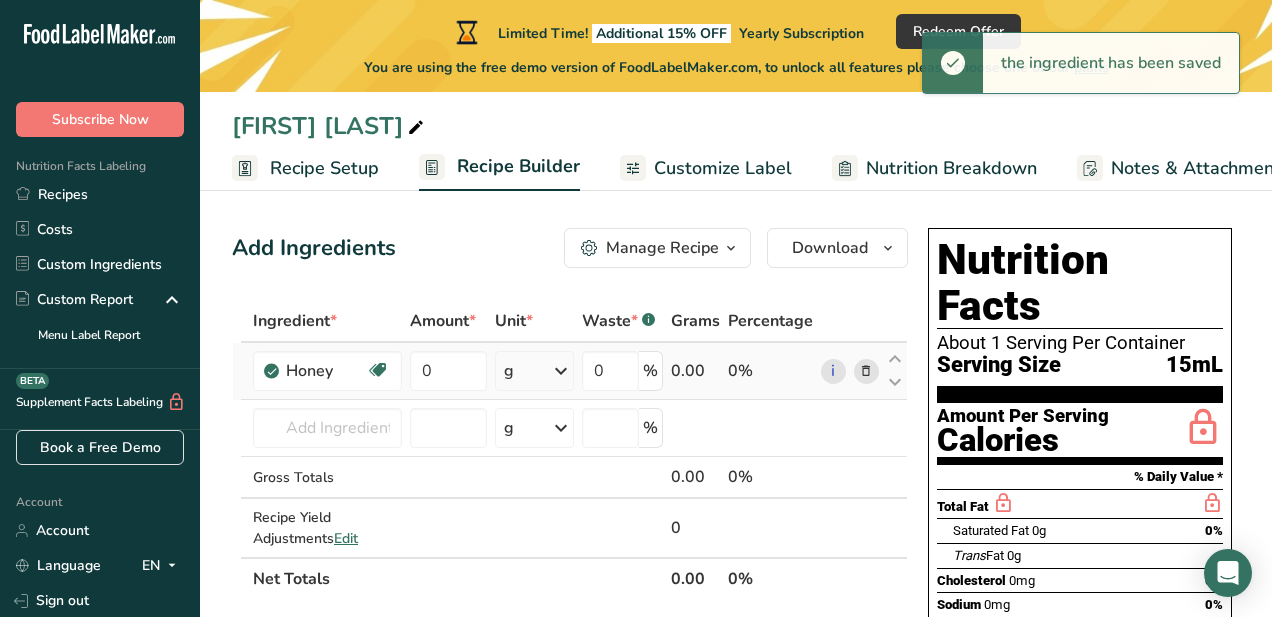 click at bounding box center (561, 371) 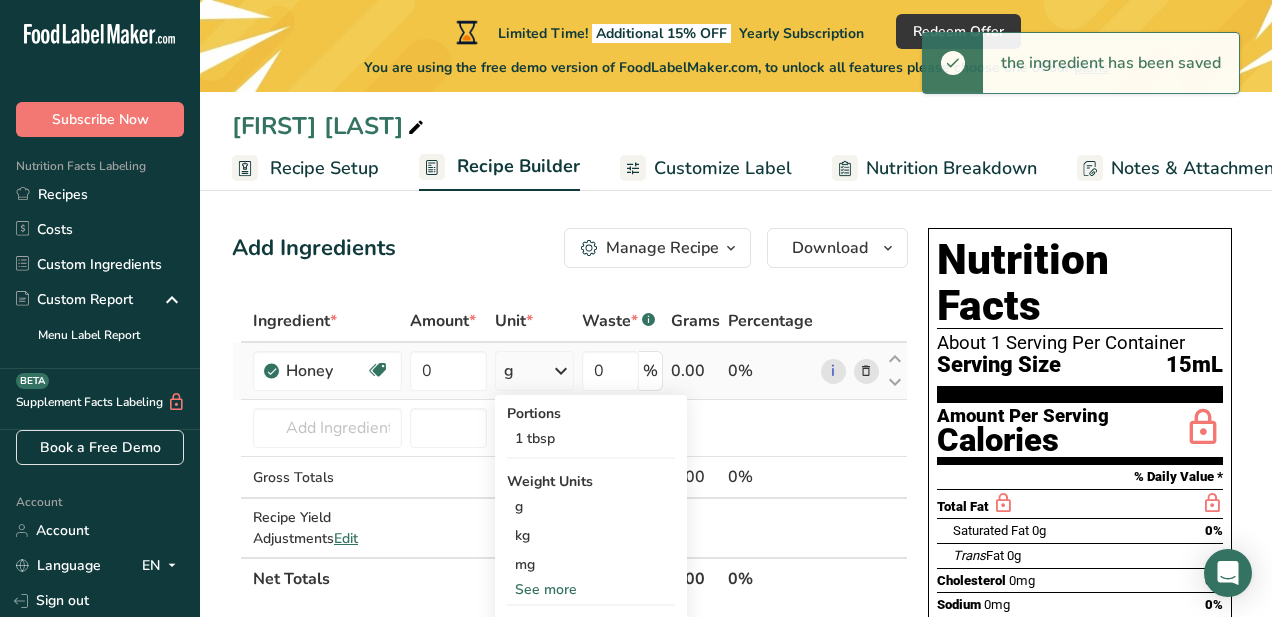 click on "Portions
1 tbsp
Weight Units
g
kg
mg
See more
Volume Units
l
Volume units require a density conversion. If you know your ingredient's density enter it below. Otherwise, click on "RIA" our AI Regulatory bot - she will be able to help you
lb/ft3
g/cm3
Confirm
mL
Volume units require a density conversion. If you know your ingredient's density enter it below. Otherwise, click on "RIA" our AI Regulatory bot - she will be able to help you
lb/ft3
g/cm3
Confirm
fl oz
lb/ft3
g/cm3" at bounding box center (591, 575) 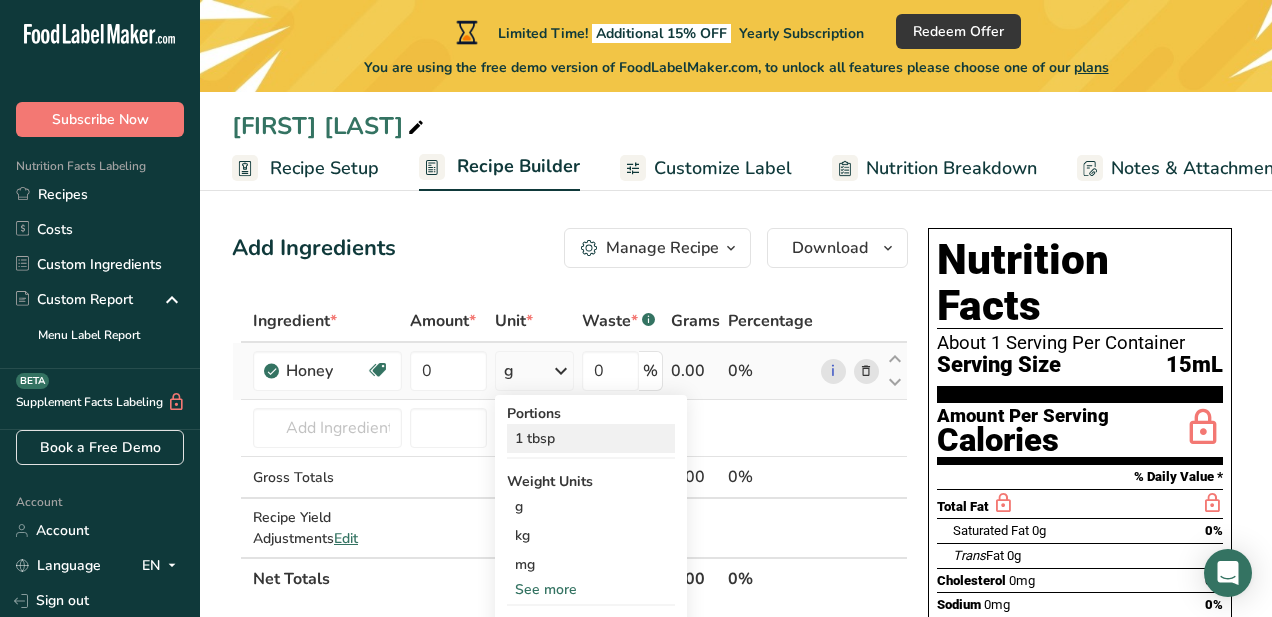 click on "1 tbsp" at bounding box center (591, 438) 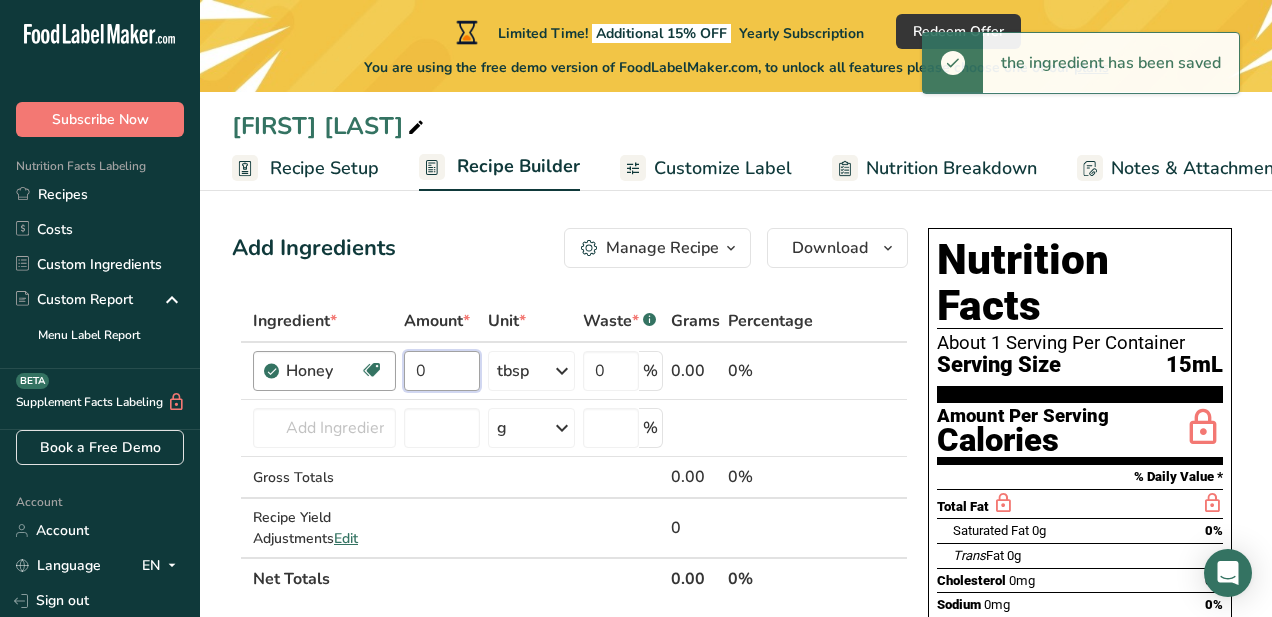 drag, startPoint x: 445, startPoint y: 366, endPoint x: 367, endPoint y: 357, distance: 78.51752 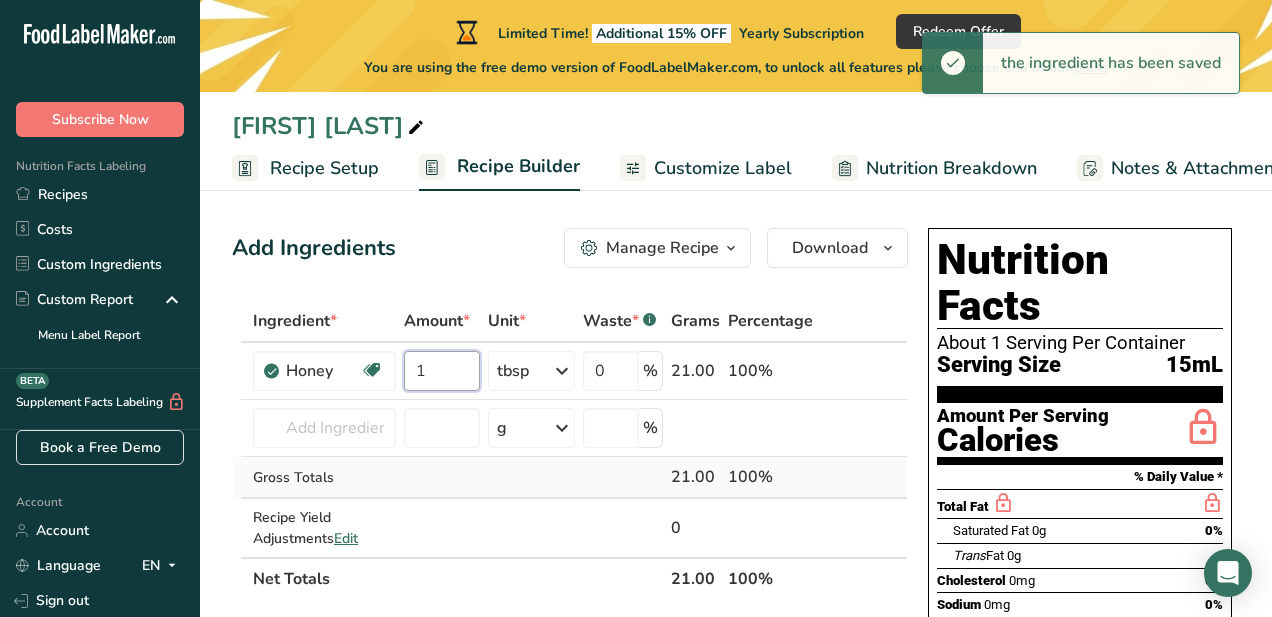 type on "1" 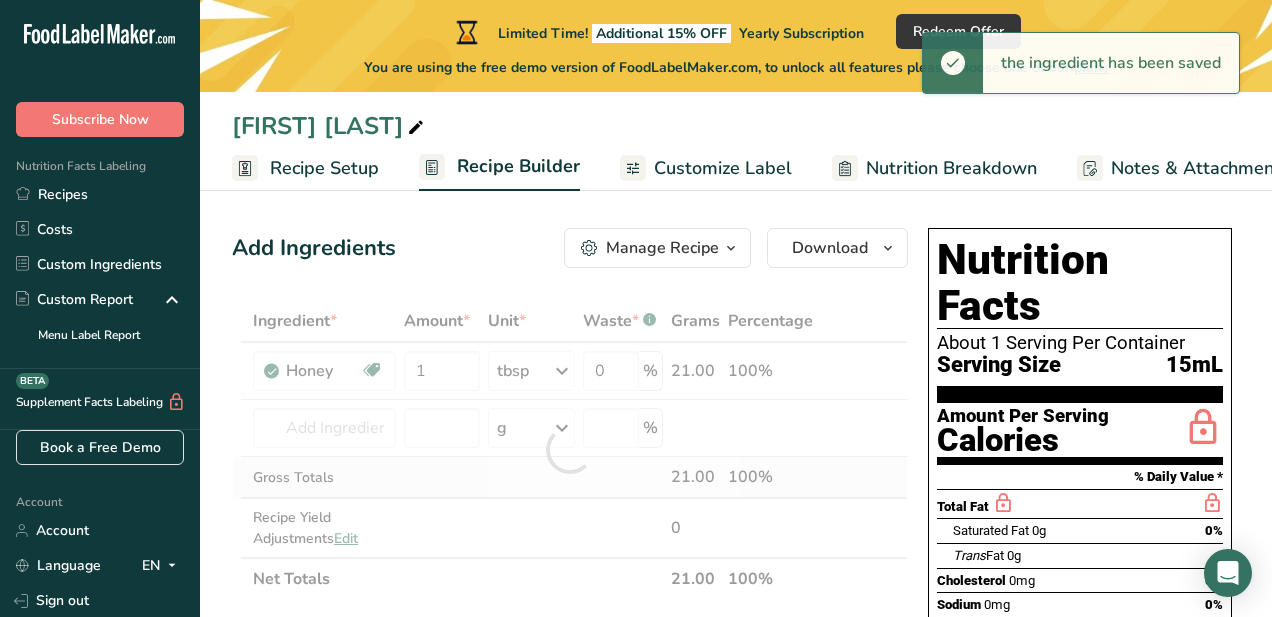 click on "Ingredient *
Amount *
Unit *
Waste *   .a-a{fill:#347362;}.b-a{fill:#fff;}          Grams
Percentage
Honey
Source of Antioxidants
Dairy free
Gluten free
Vegan
Vegetarian
Soy free
1
tbsp
Portions
1 tbsp
Weight Units
g
kg
mg
See more
Volume Units
l
Volume units require a density conversion. If you know your ingredient's density enter it below. Otherwise, click on "RIA" our AI Regulatory bot - she will be able to help you
lb/ft3
g/cm3
Confirm
mL
lb/ft3" at bounding box center (570, 450) 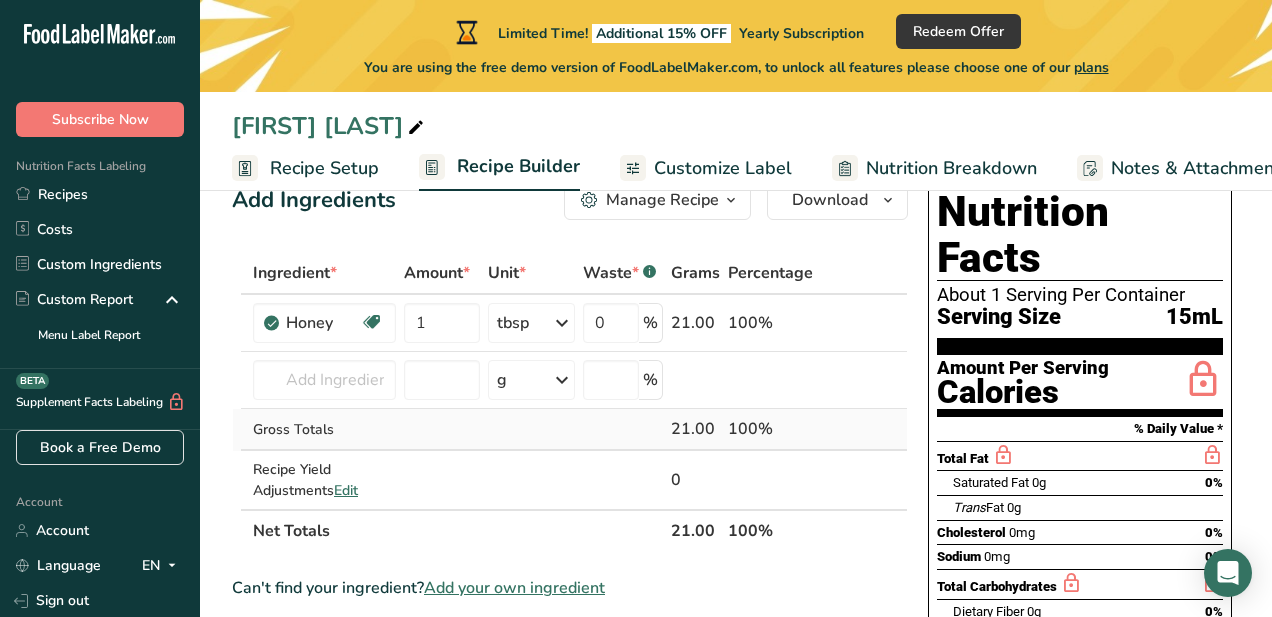 scroll, scrollTop: 60, scrollLeft: 0, axis: vertical 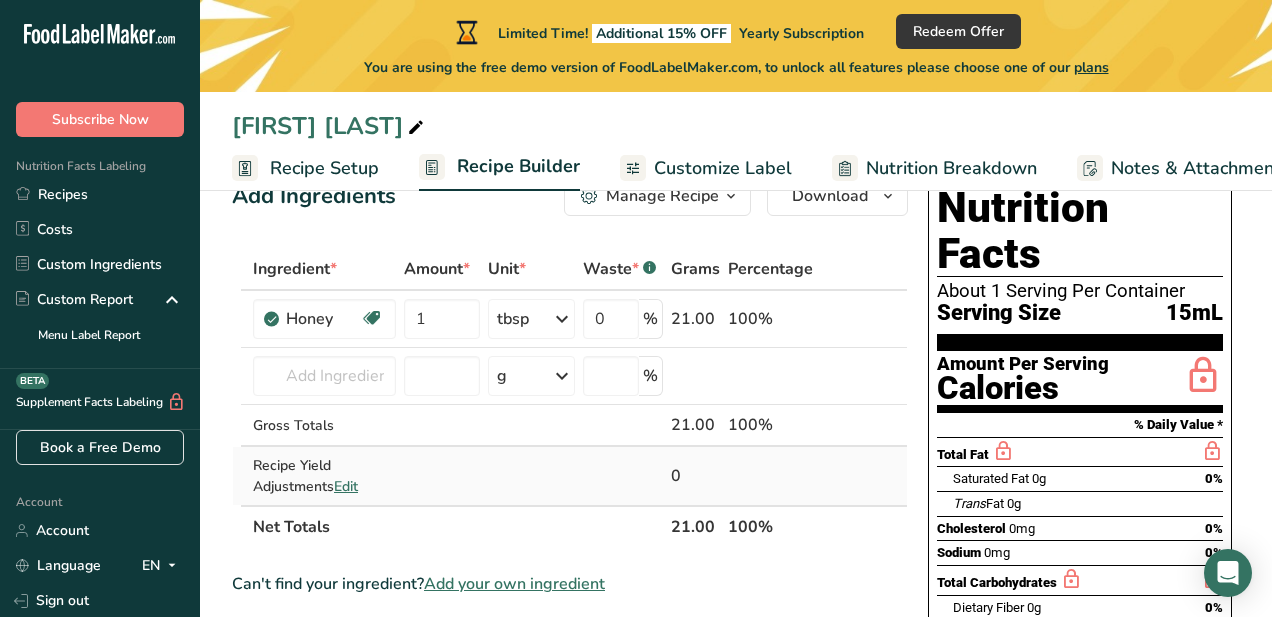 click on "0" at bounding box center (695, 476) 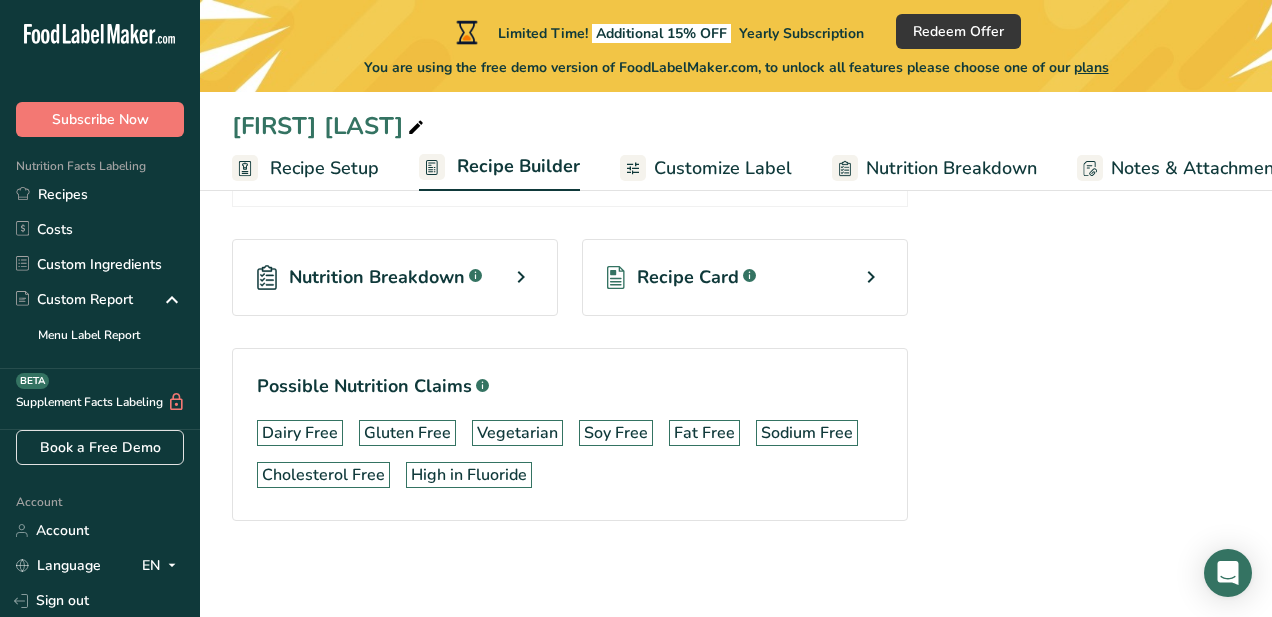 scroll, scrollTop: 487, scrollLeft: 0, axis: vertical 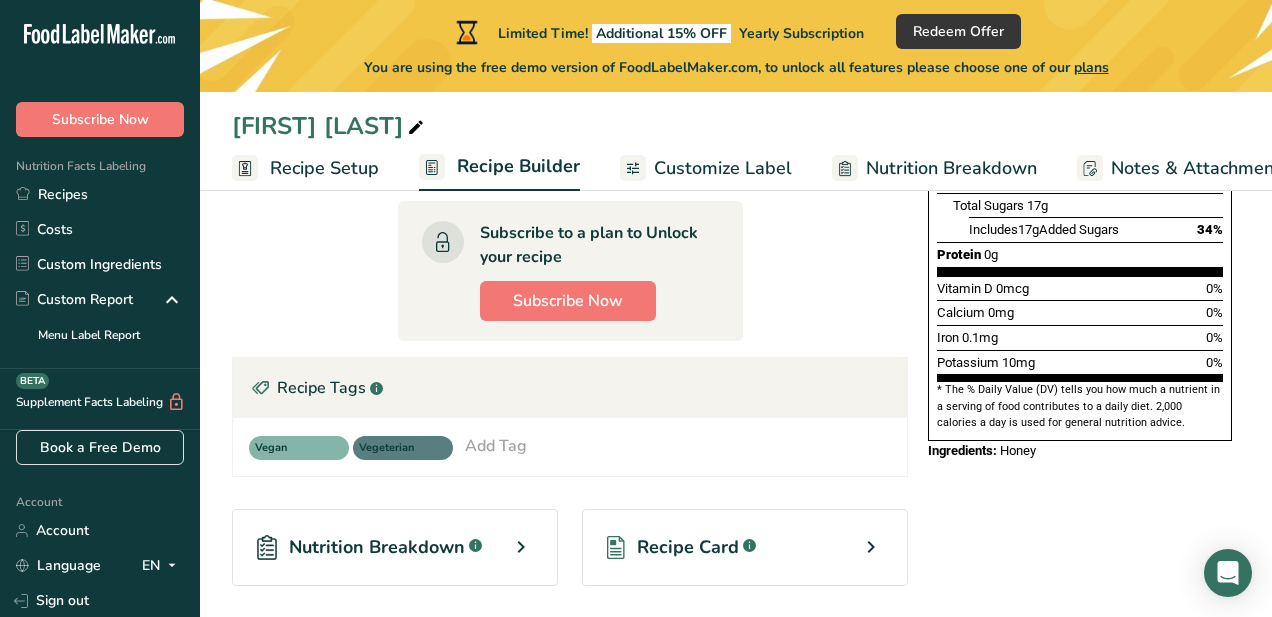 click on "Recipe Card
.a-a{fill:#347362;}.b-a{fill:#fff;}" at bounding box center (745, 547) 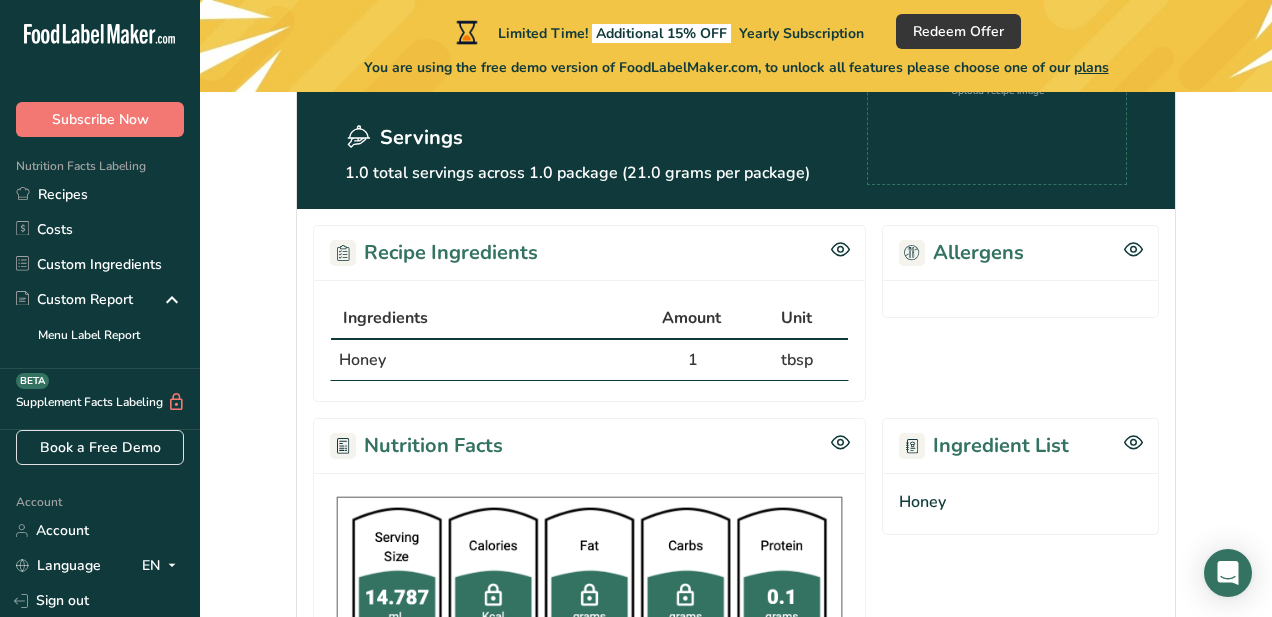 scroll, scrollTop: 138, scrollLeft: 0, axis: vertical 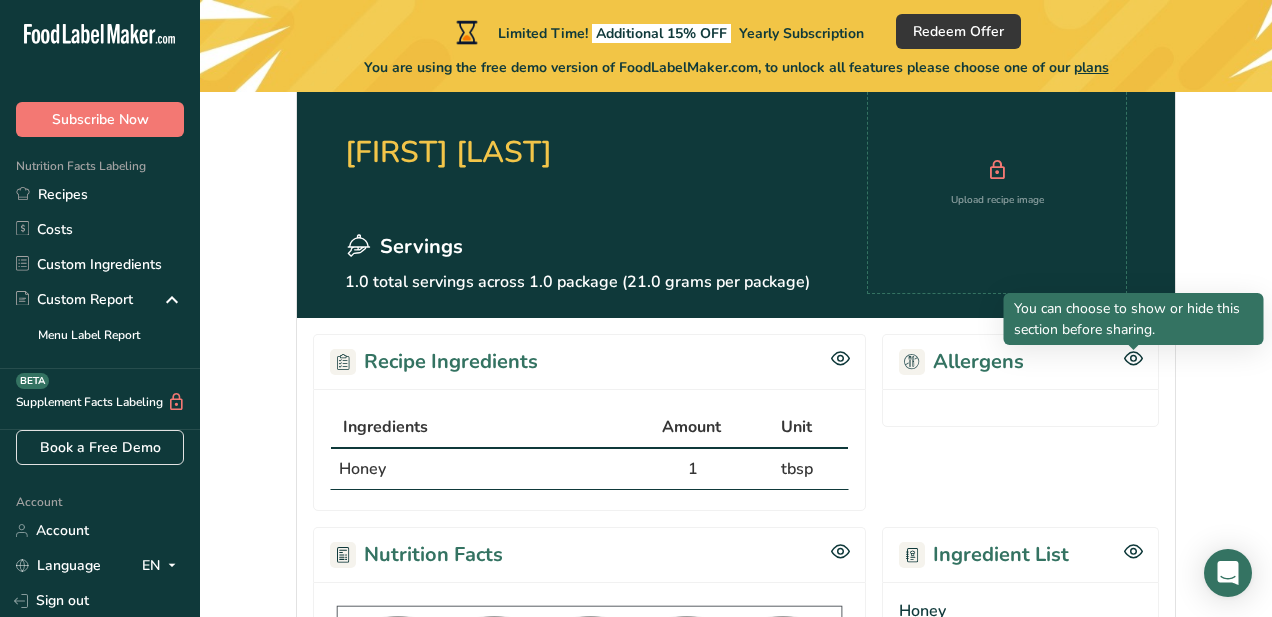 click 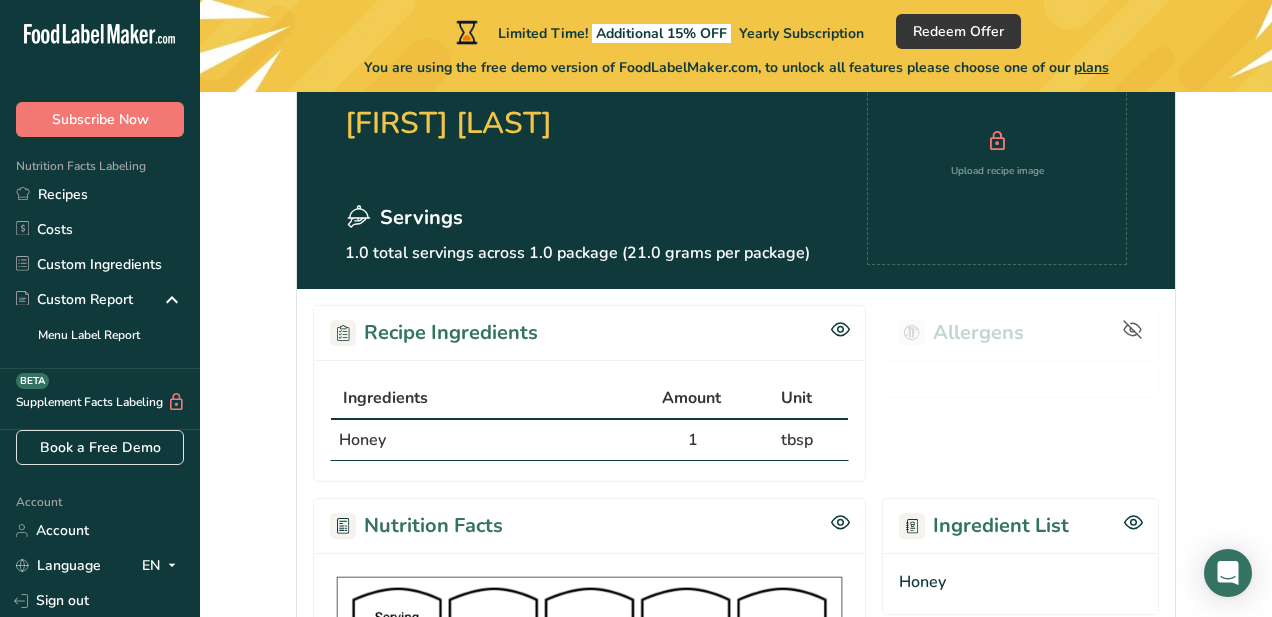 scroll, scrollTop: 200, scrollLeft: 0, axis: vertical 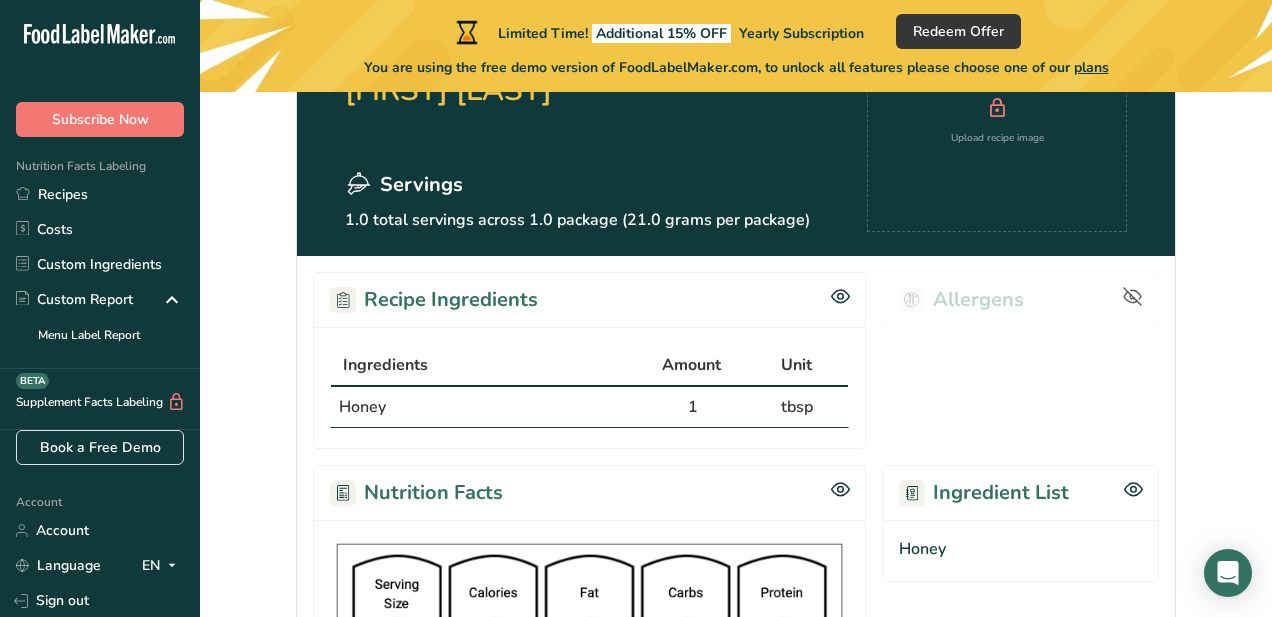 click on "Honey" at bounding box center [1020, 551] 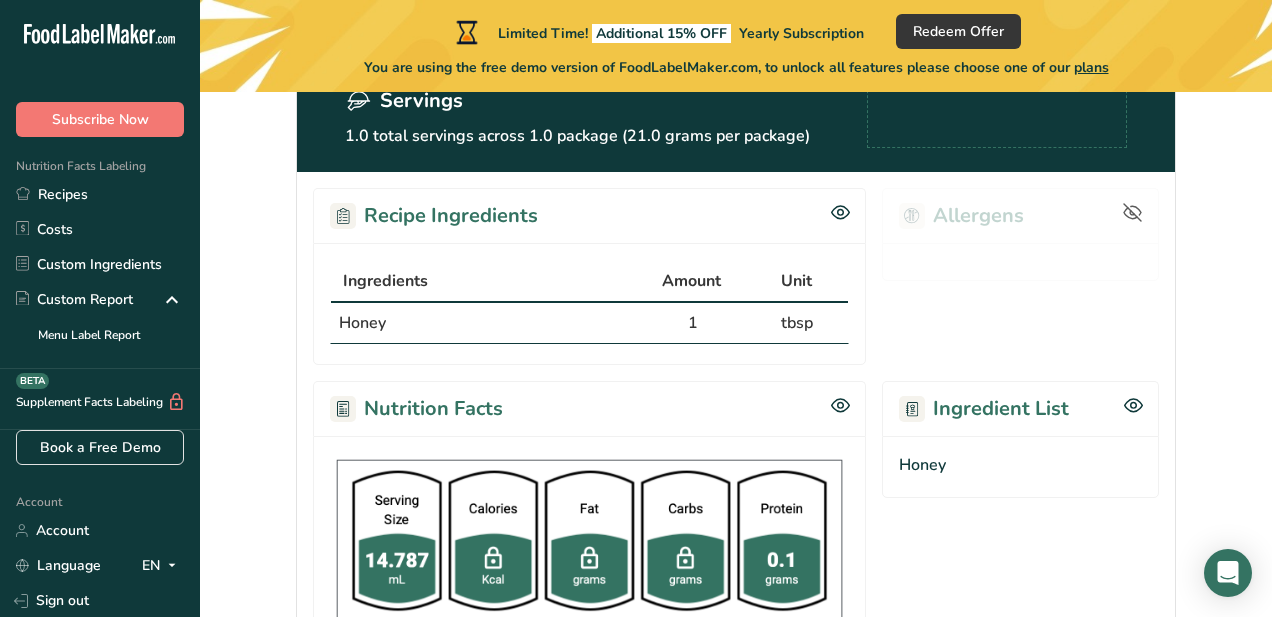 scroll, scrollTop: 139, scrollLeft: 0, axis: vertical 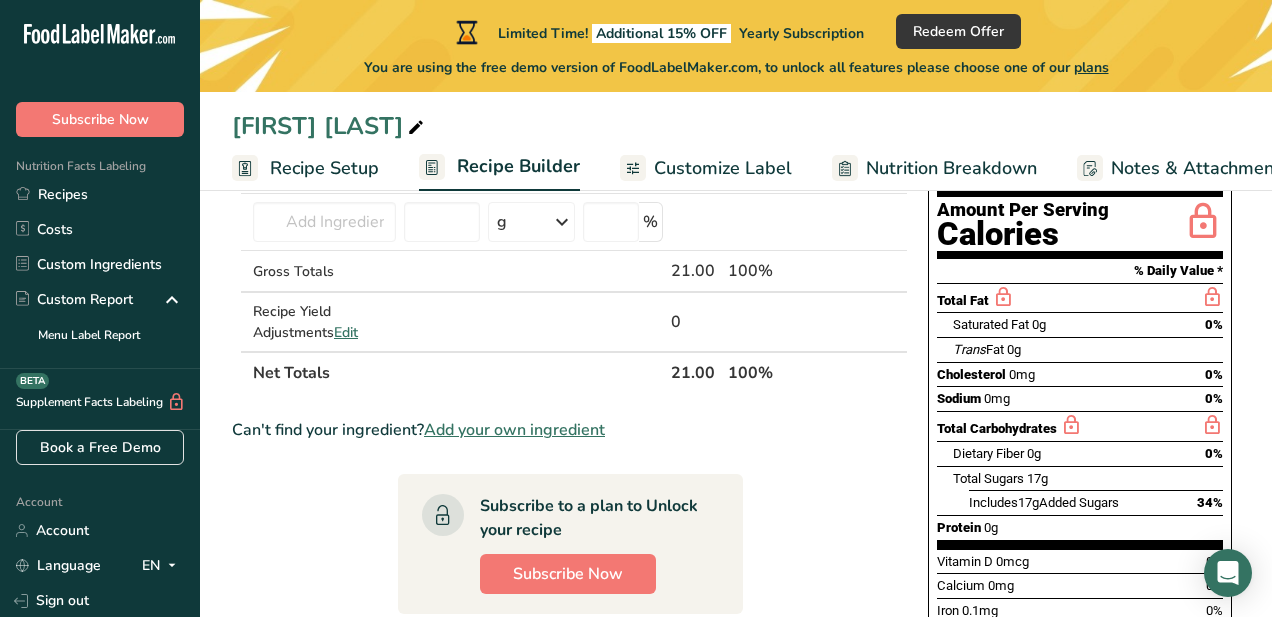 click on "Add your own ingredient" at bounding box center (514, 430) 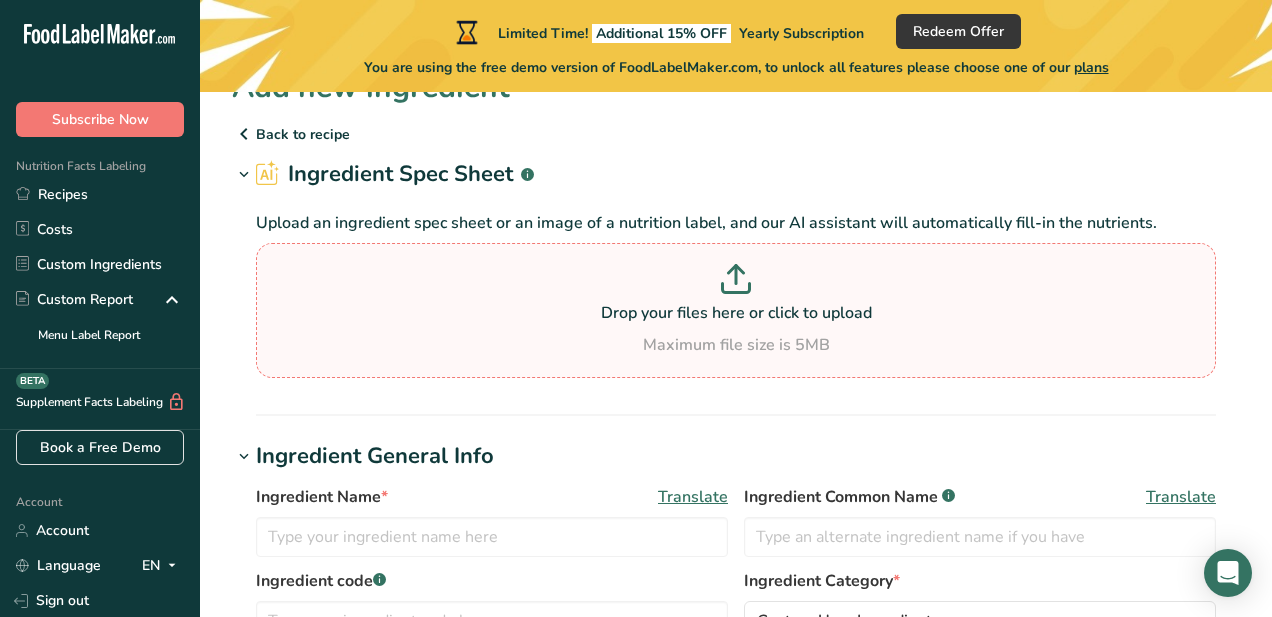 scroll, scrollTop: 109, scrollLeft: 0, axis: vertical 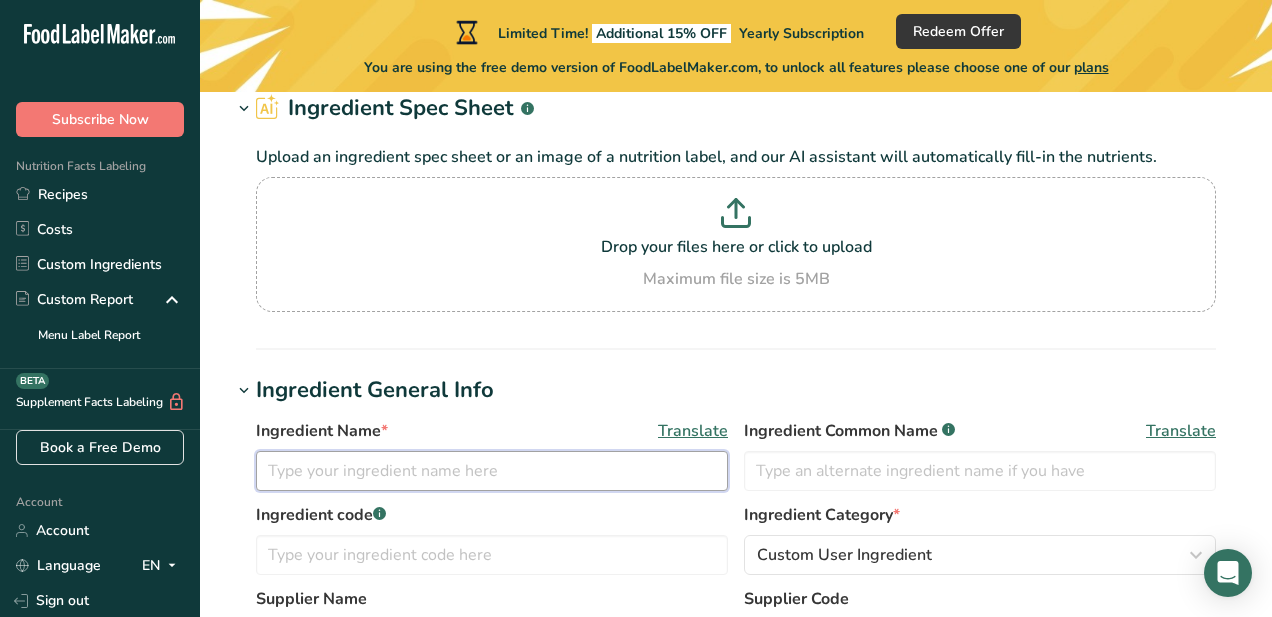 click at bounding box center (492, 471) 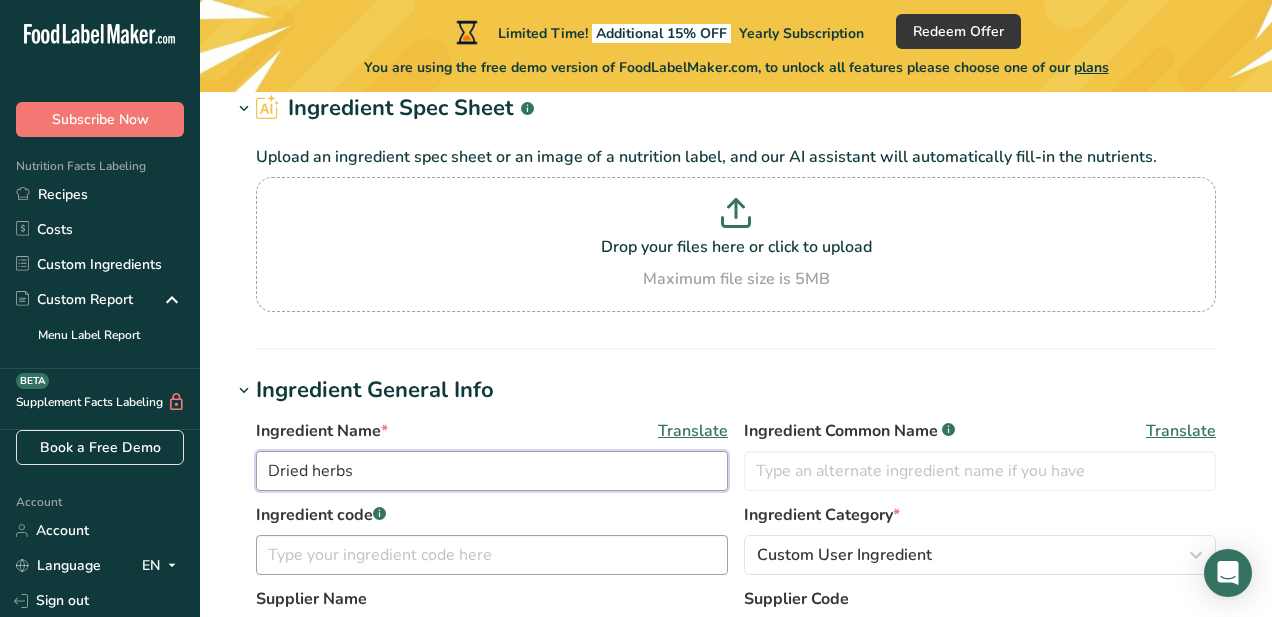 type on "Dried herbs" 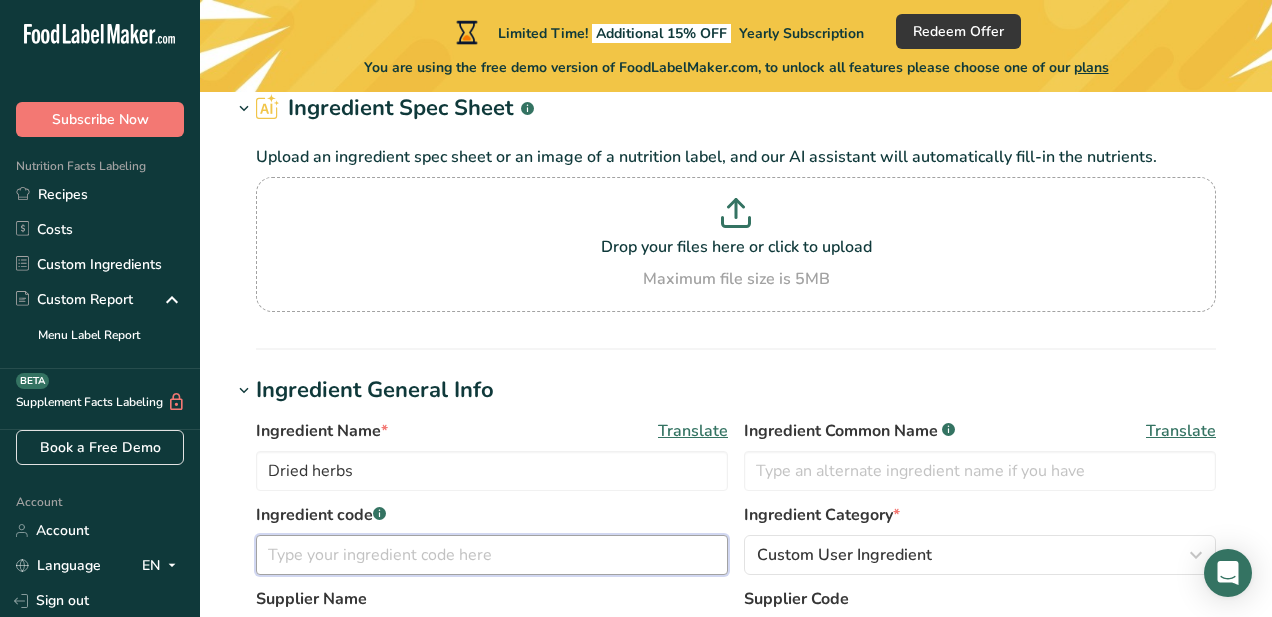 click at bounding box center (492, 555) 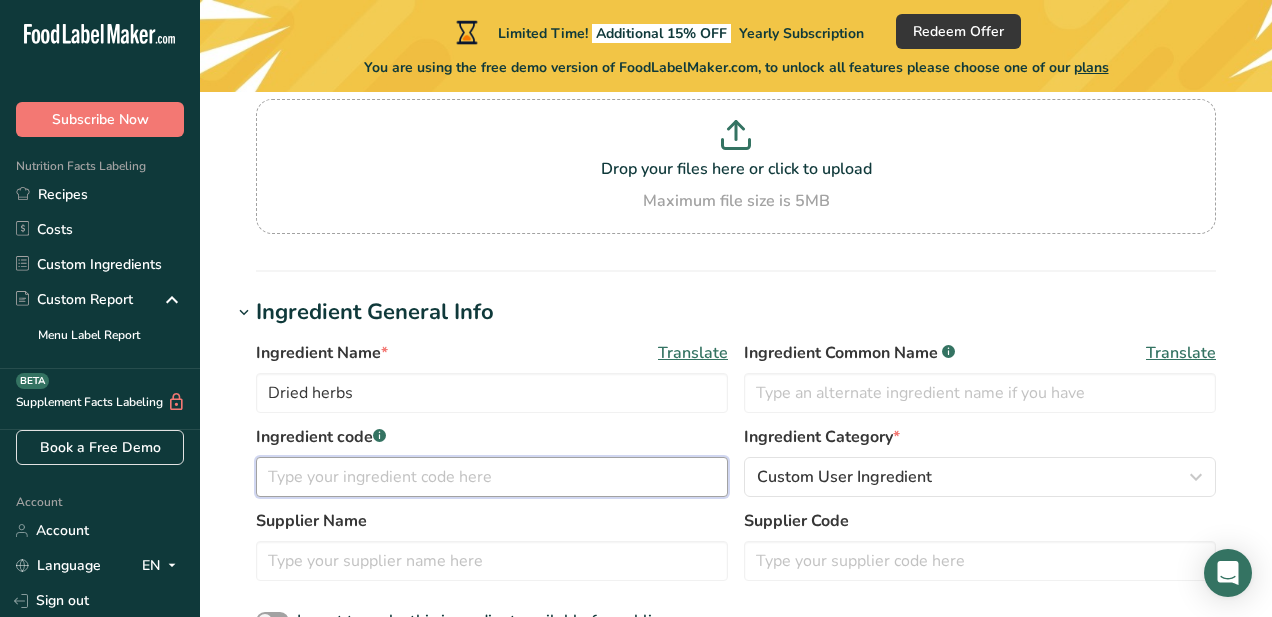 scroll, scrollTop: 285, scrollLeft: 0, axis: vertical 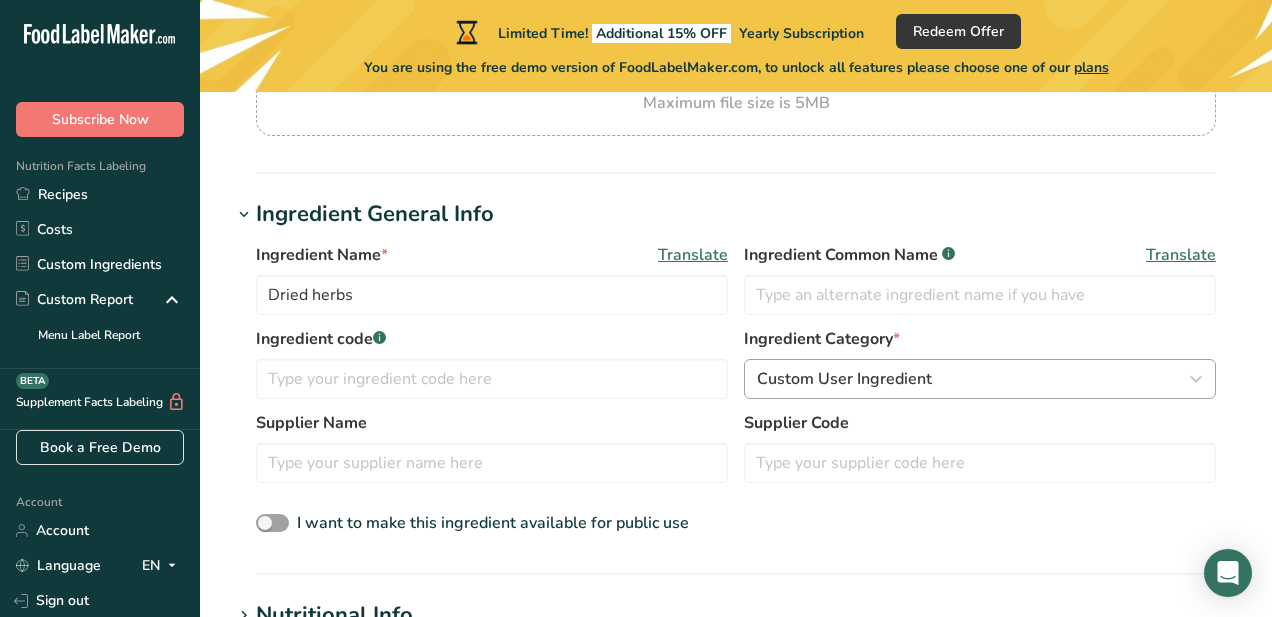 click on "Custom User Ingredient" at bounding box center (974, 379) 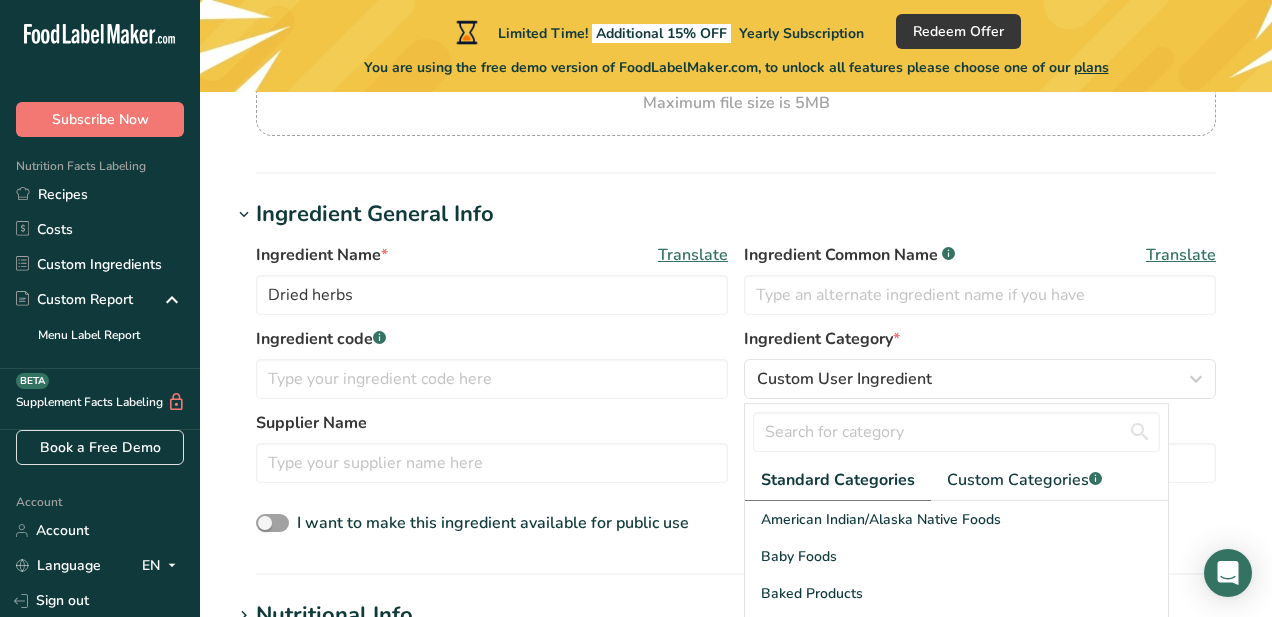 scroll, scrollTop: 471, scrollLeft: 0, axis: vertical 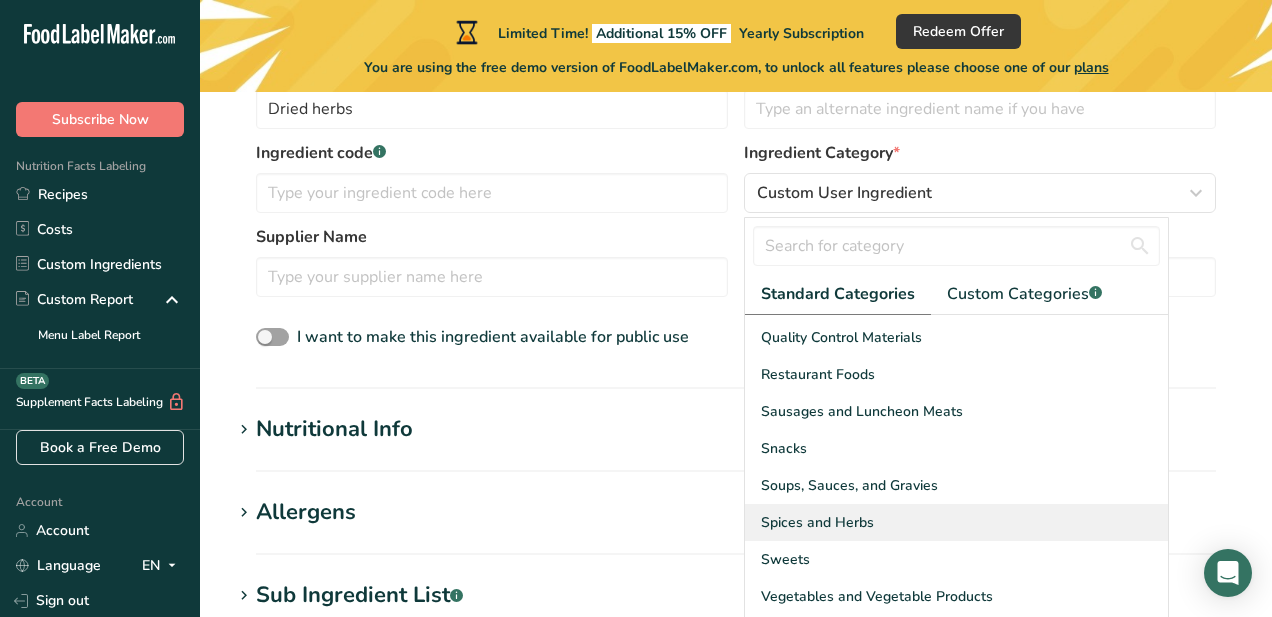 click on "Spices and Herbs" at bounding box center (817, 522) 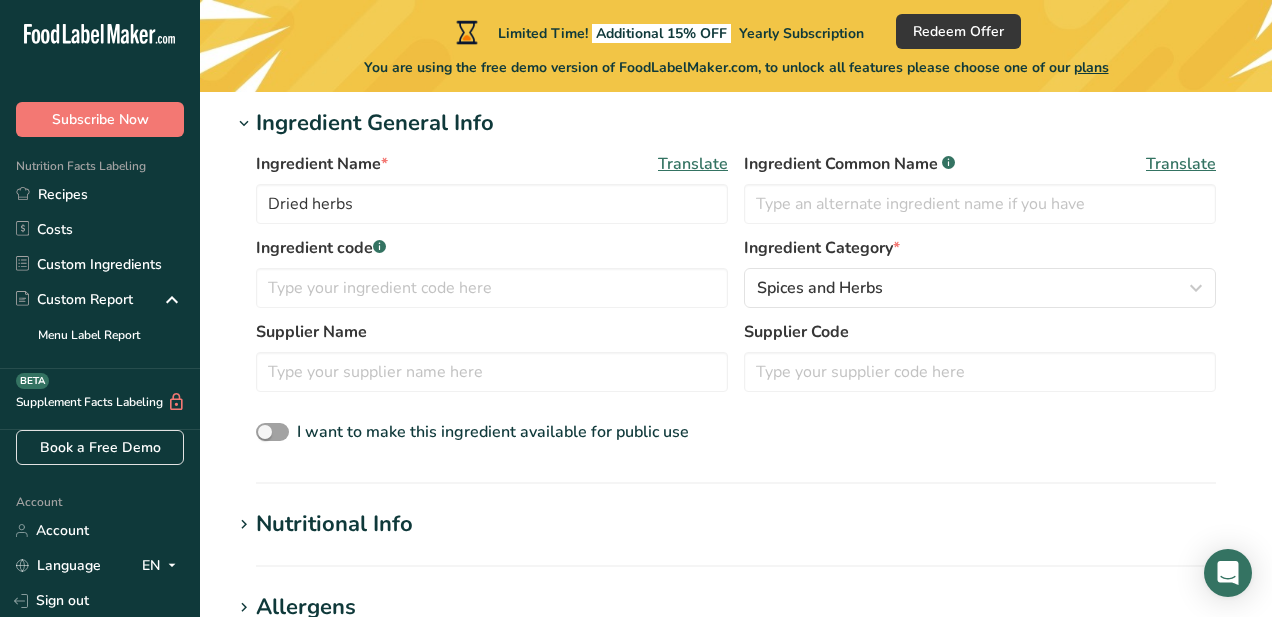 scroll, scrollTop: 415, scrollLeft: 0, axis: vertical 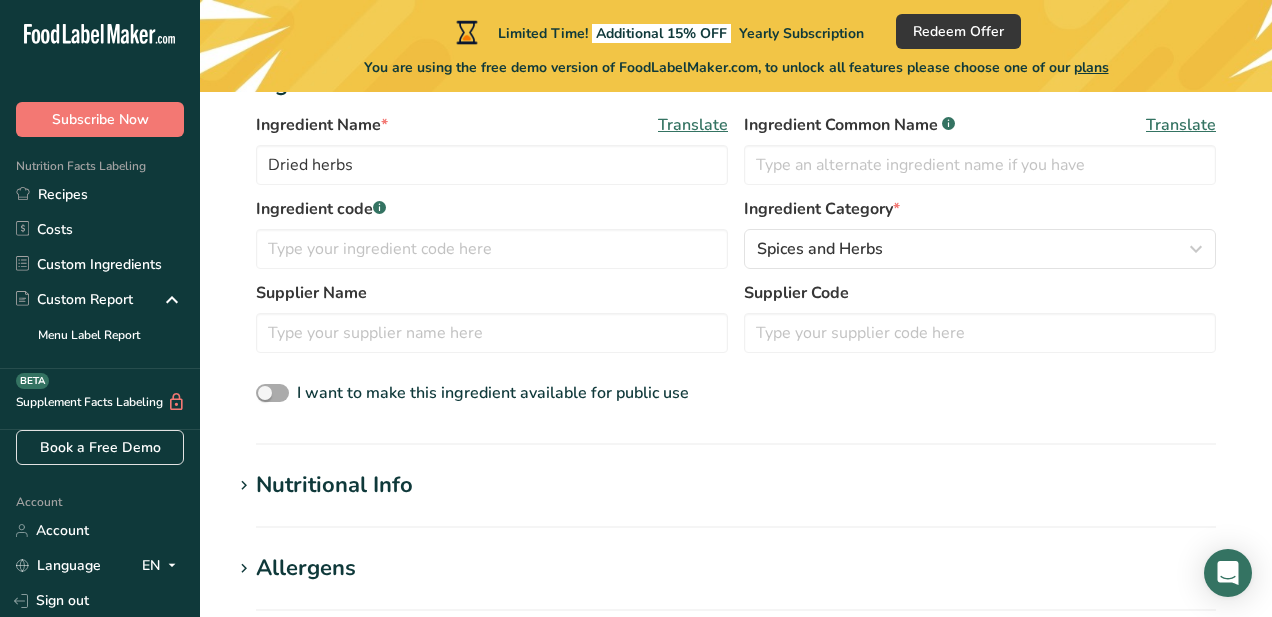 click on "I want to make this ingredient available for public use" at bounding box center [493, 393] 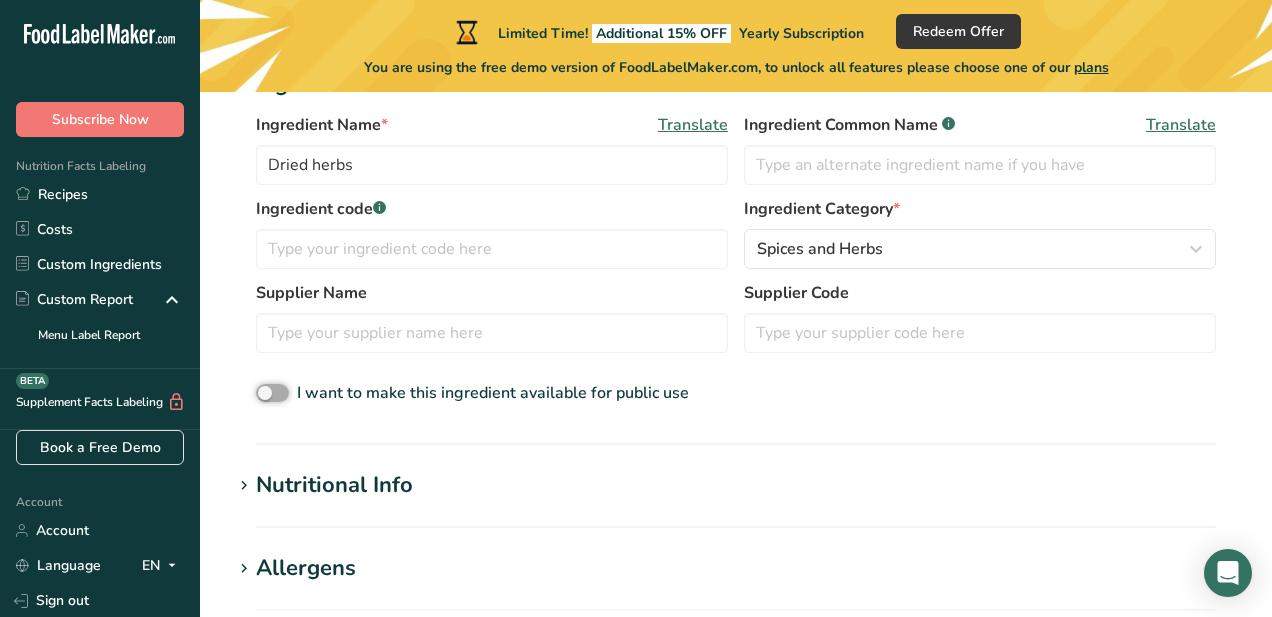 click on "I want to make this ingredient available for public use" at bounding box center [262, 393] 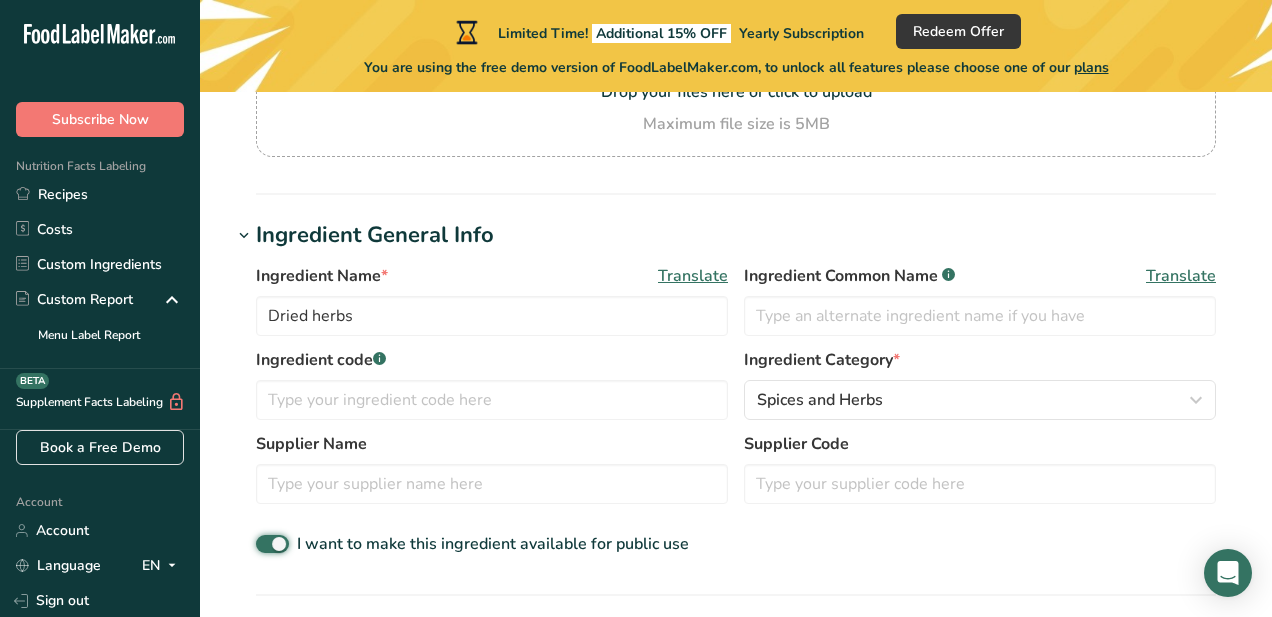 scroll, scrollTop: 0, scrollLeft: 0, axis: both 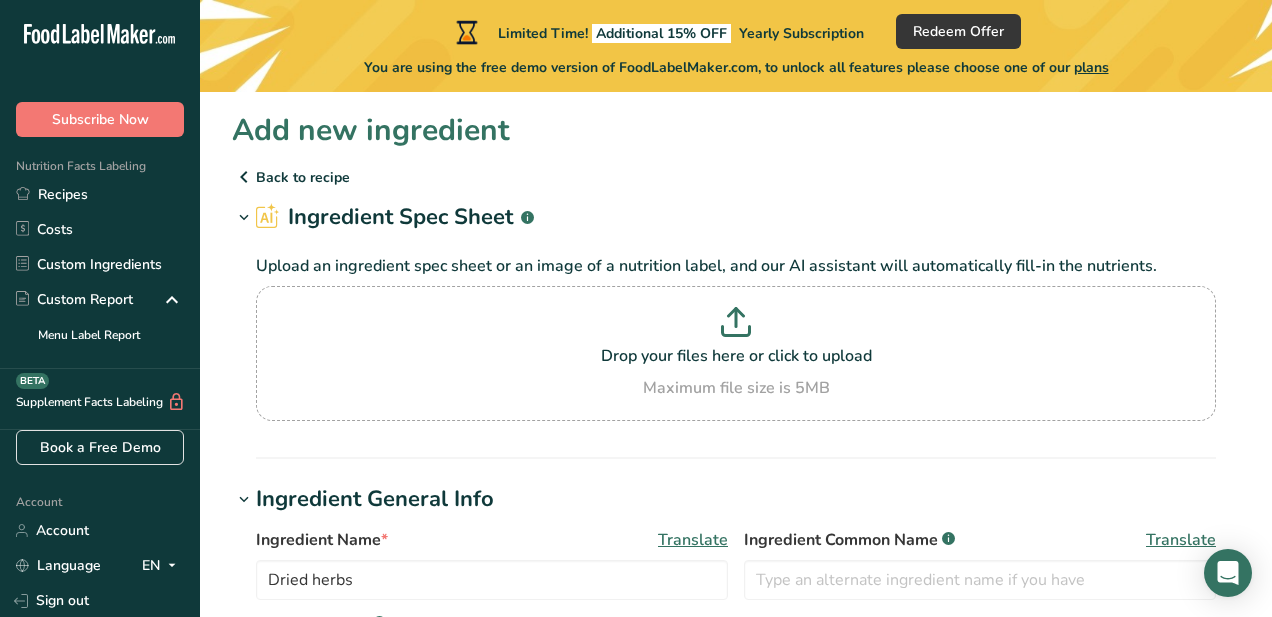 click on "Back to recipe" at bounding box center [736, 177] 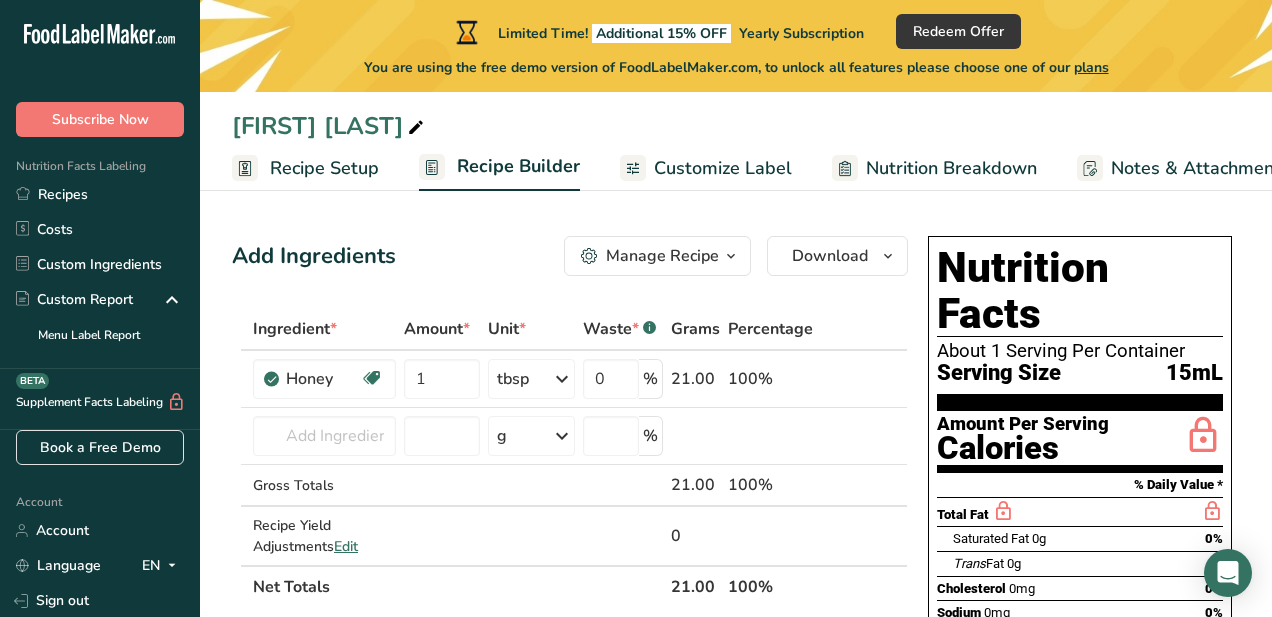 click on "Recipe Setup" at bounding box center (324, 168) 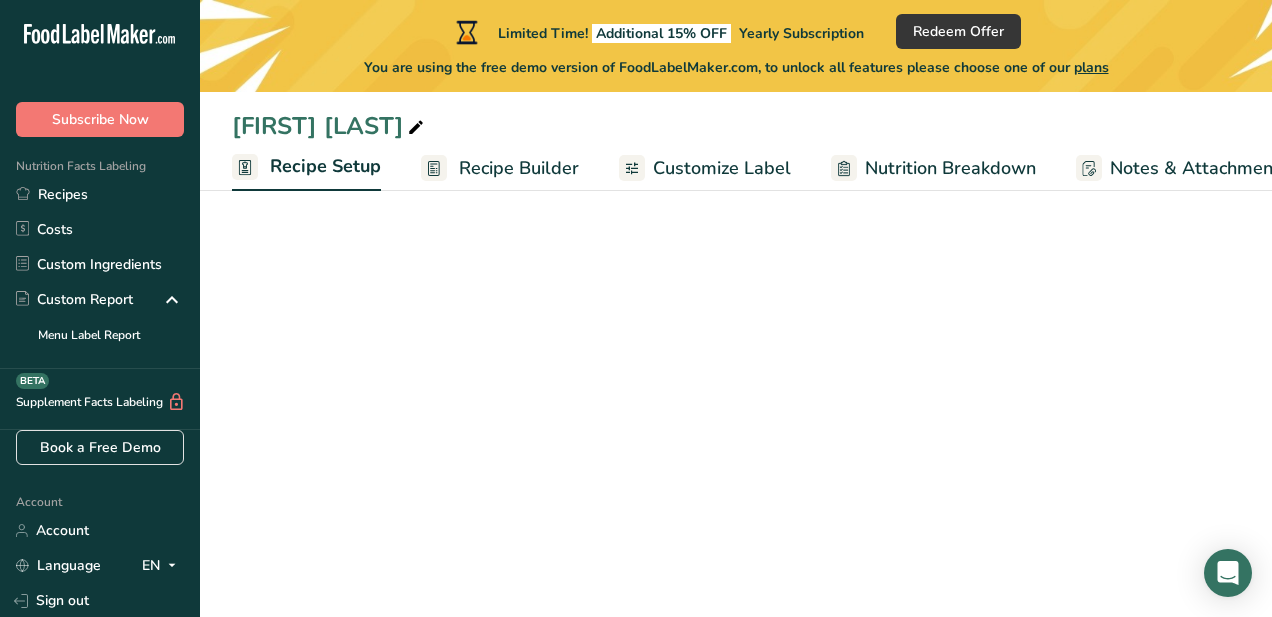 select on "19" 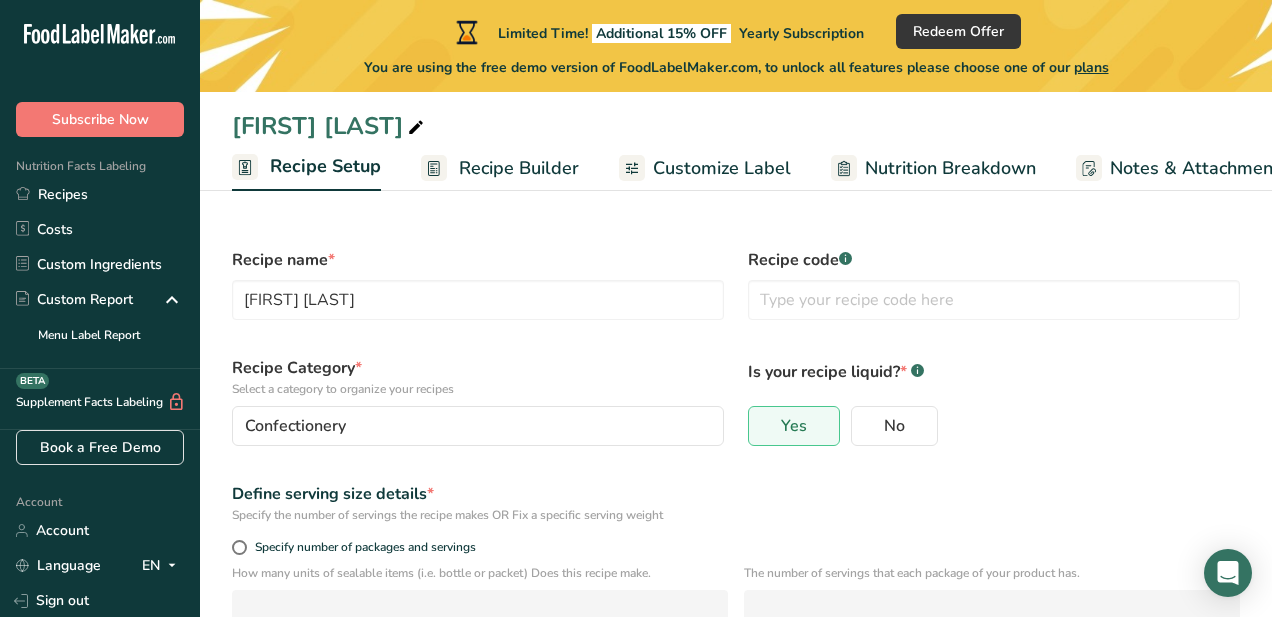 scroll, scrollTop: 0, scrollLeft: 7, axis: horizontal 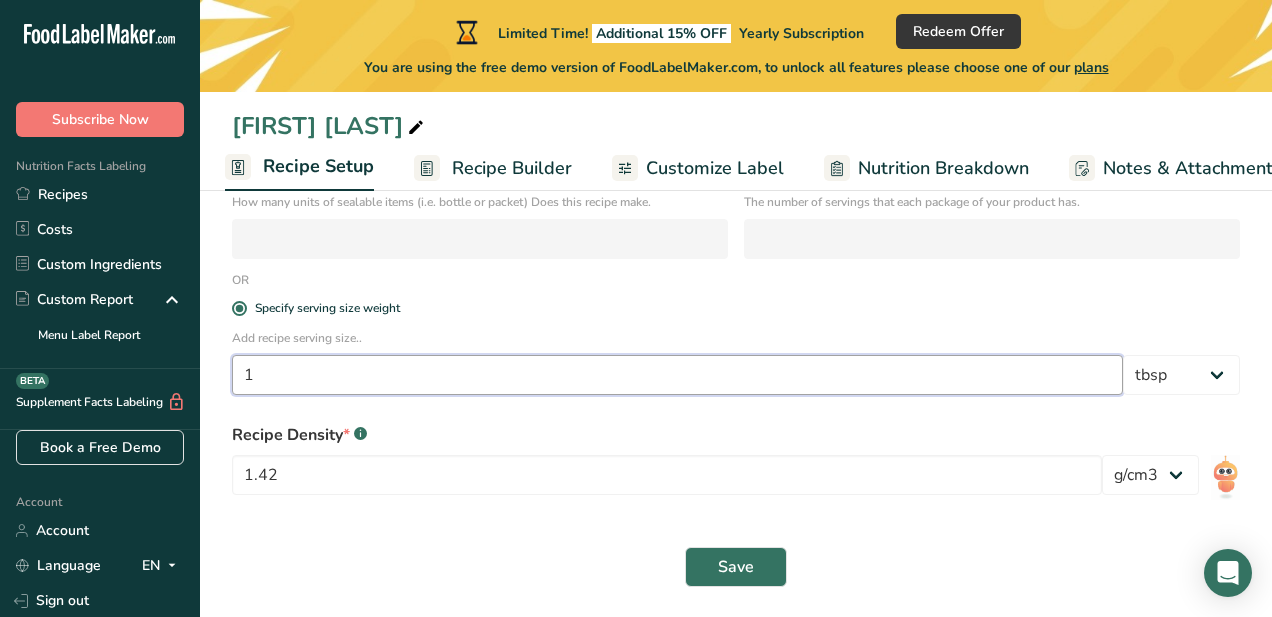 click on "1" at bounding box center (677, 375) 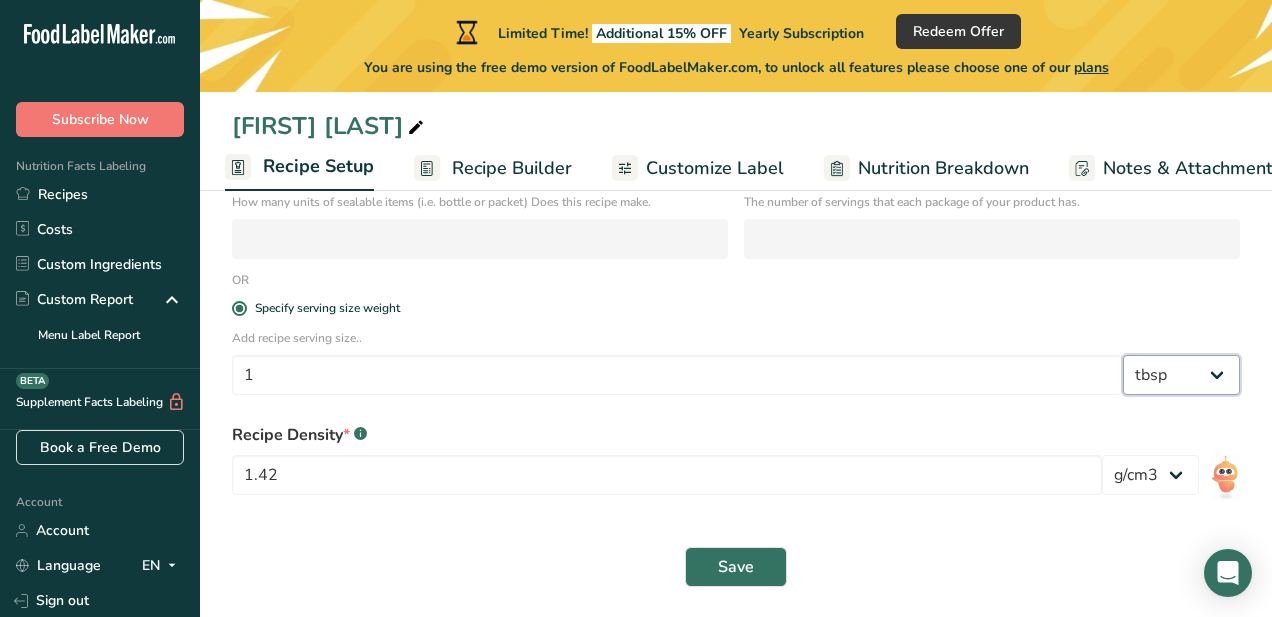 scroll, scrollTop: 373, scrollLeft: 0, axis: vertical 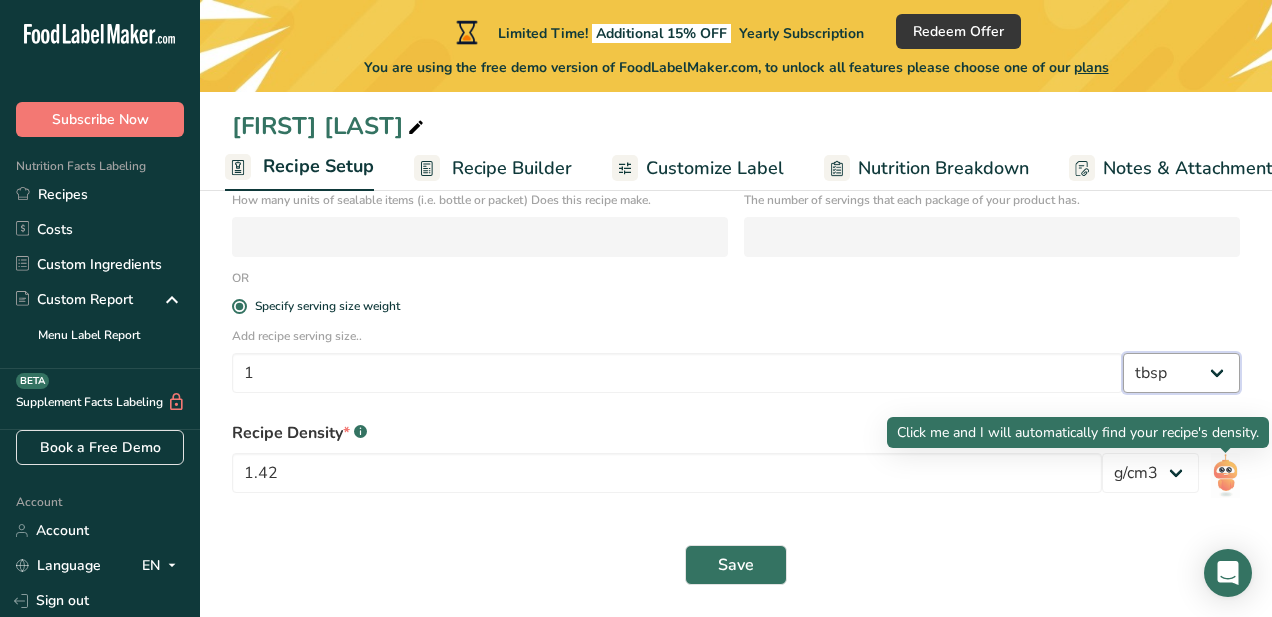 click at bounding box center [1225, 475] 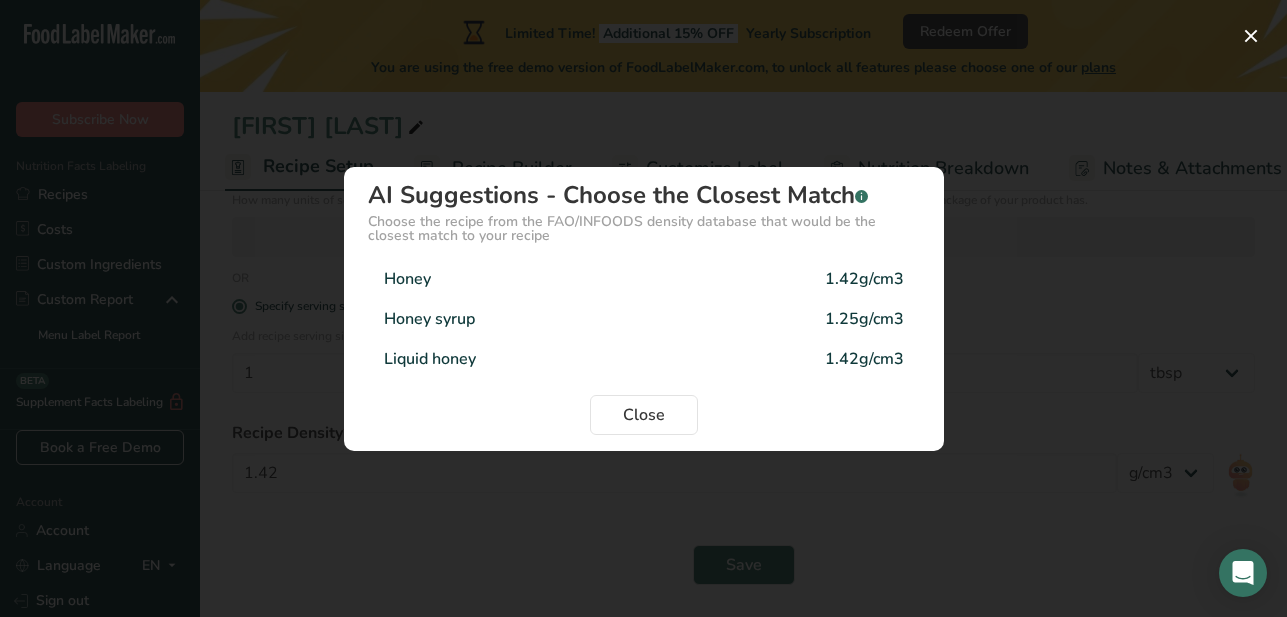 click on "Liquid honey   1.42g/cm3" at bounding box center [644, 359] 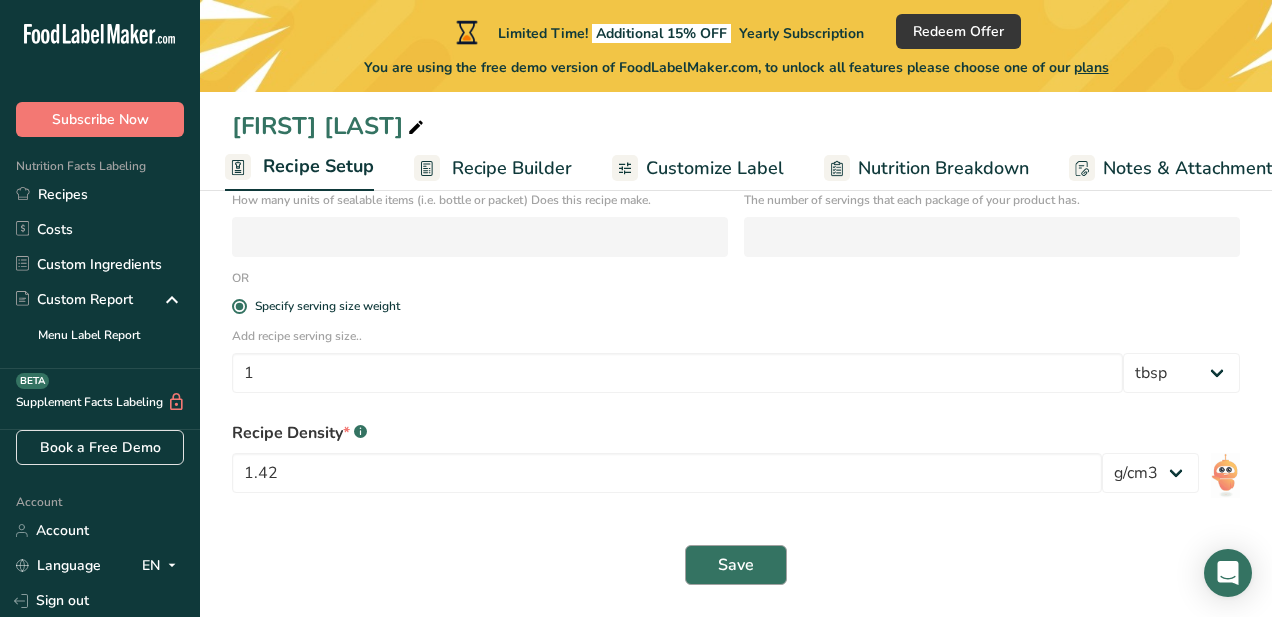 click on "Save" at bounding box center [736, 565] 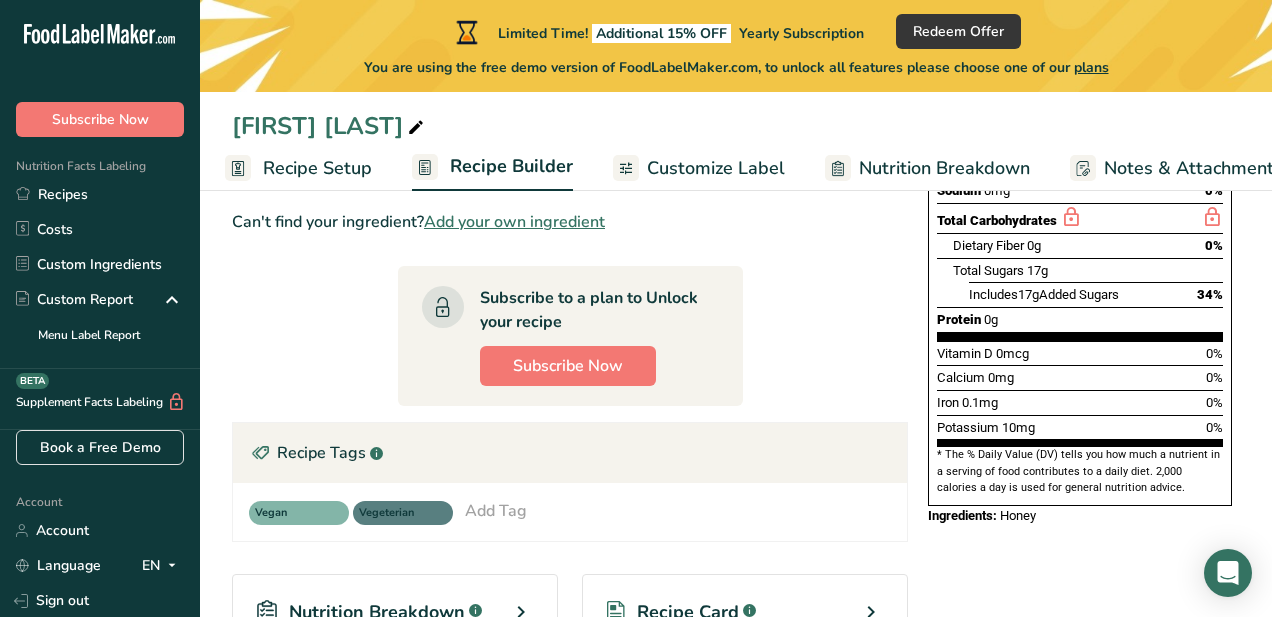 scroll, scrollTop: 426, scrollLeft: 0, axis: vertical 